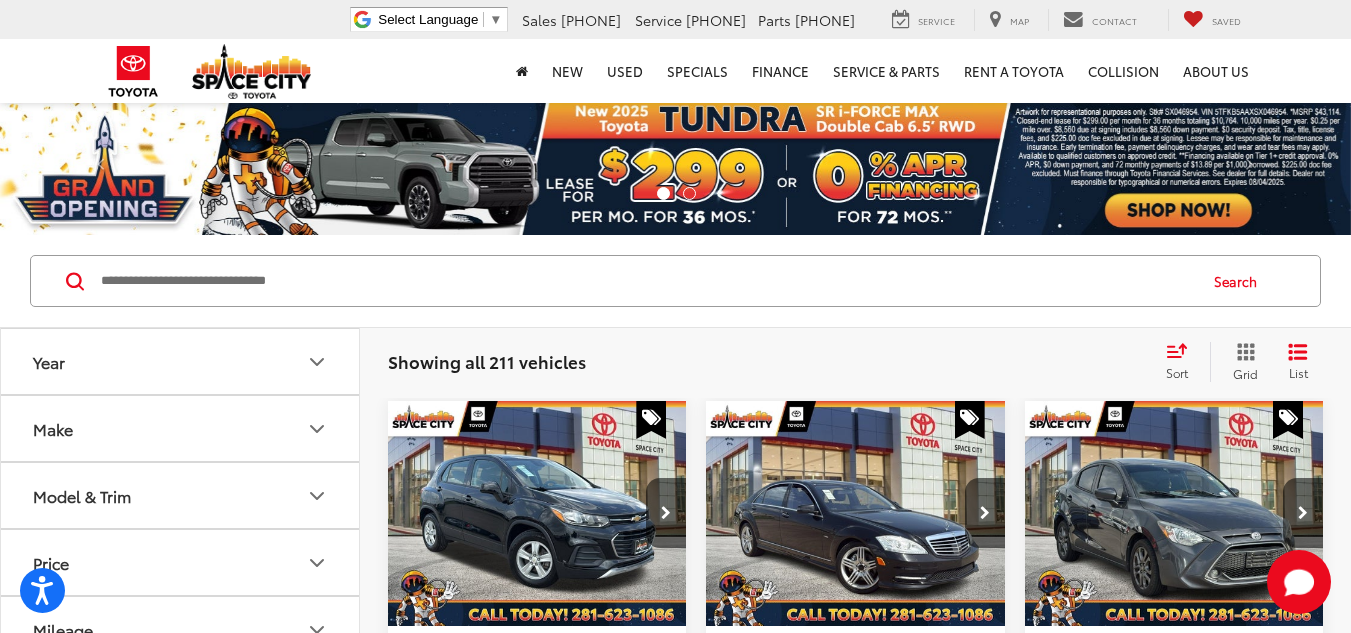 scroll, scrollTop: 1466, scrollLeft: 0, axis: vertical 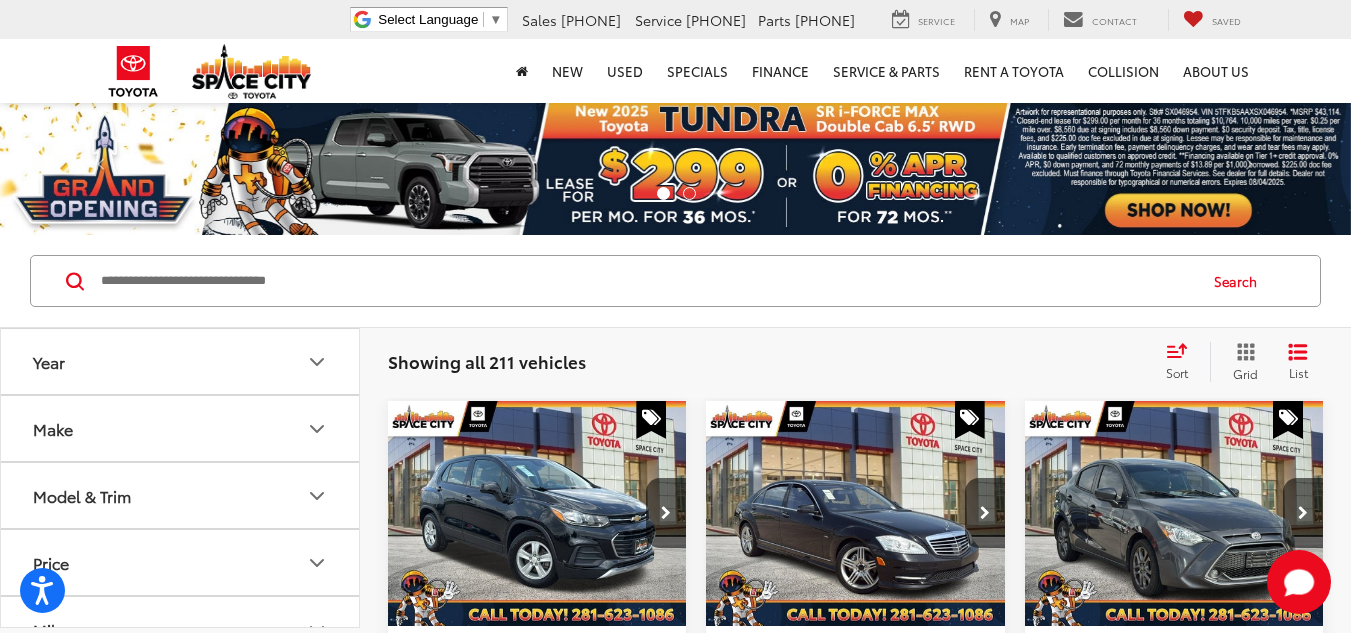 click at bounding box center (647, 281) 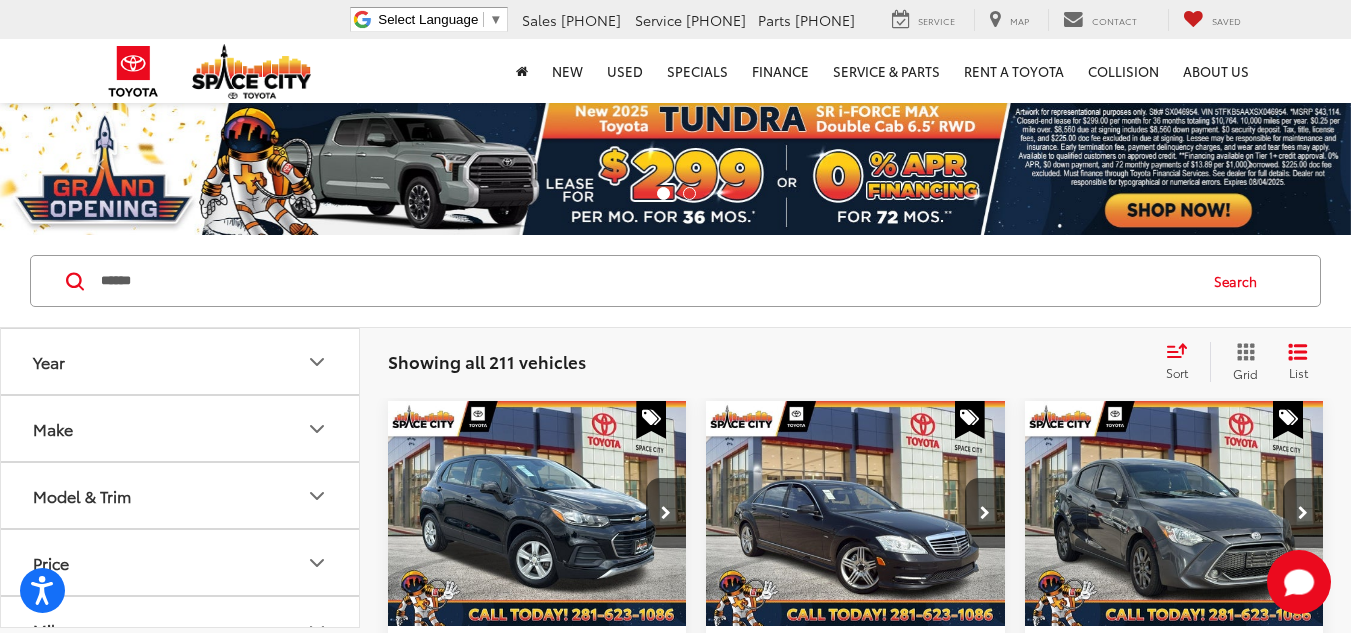 type on "******" 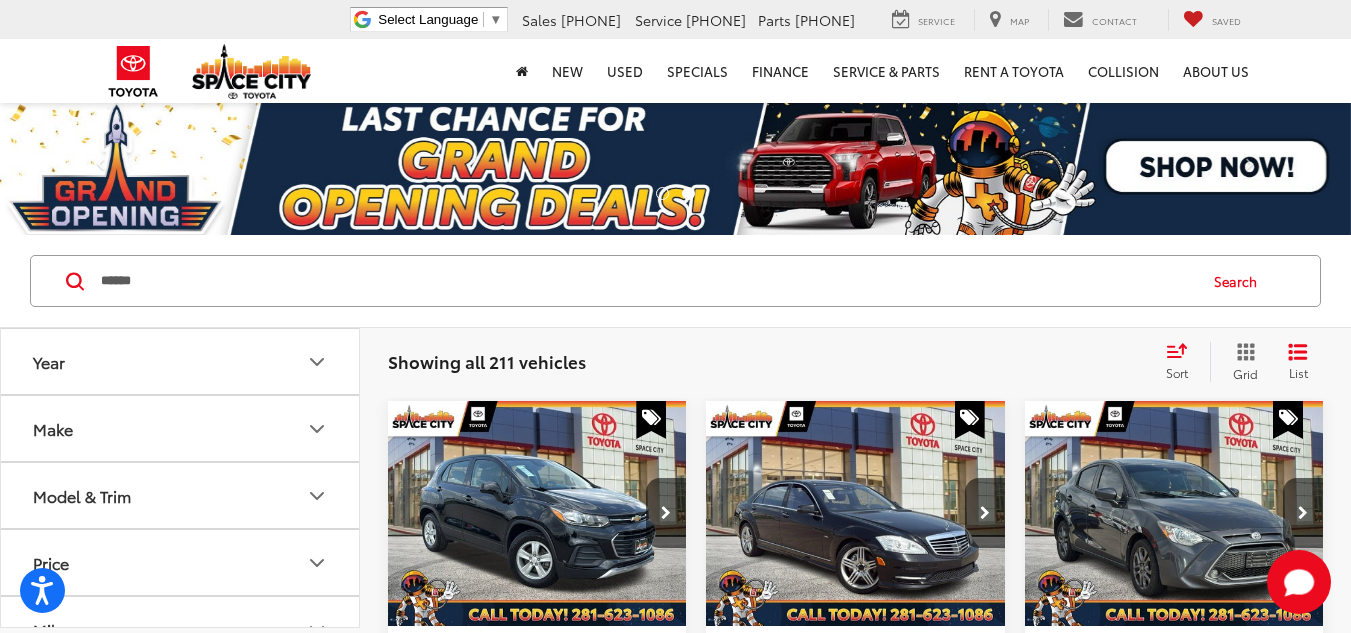 click on "Search" at bounding box center [1240, 281] 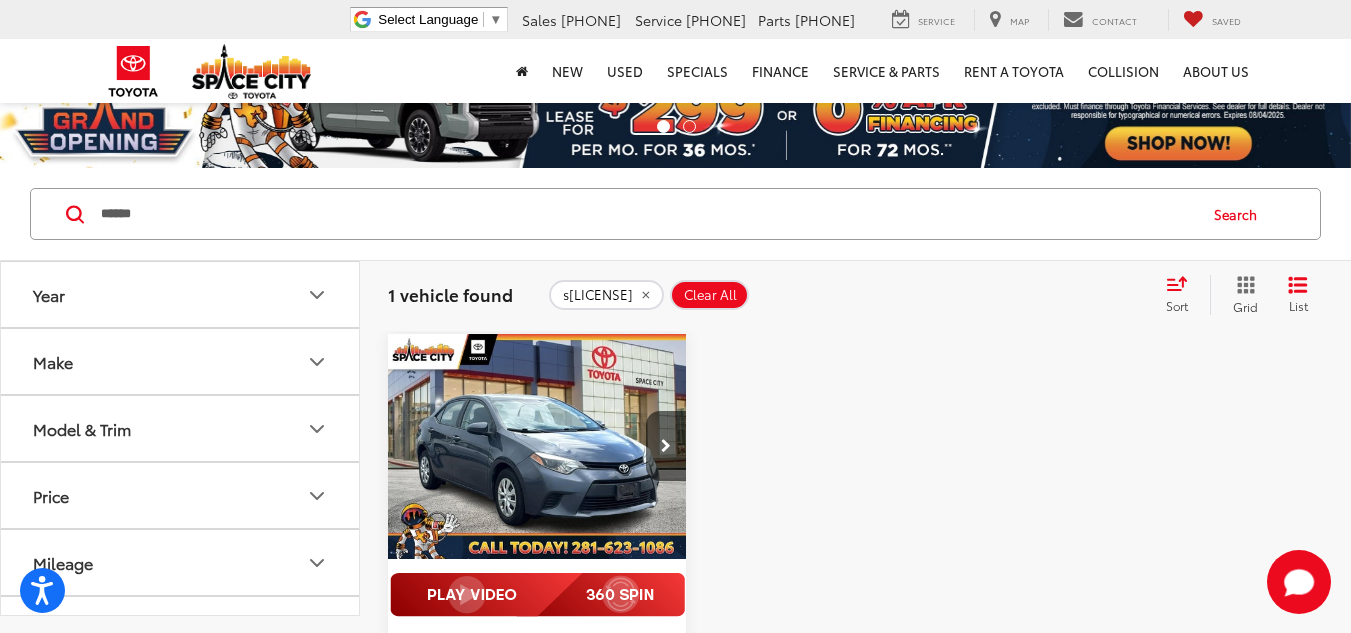 scroll, scrollTop: 55, scrollLeft: 0, axis: vertical 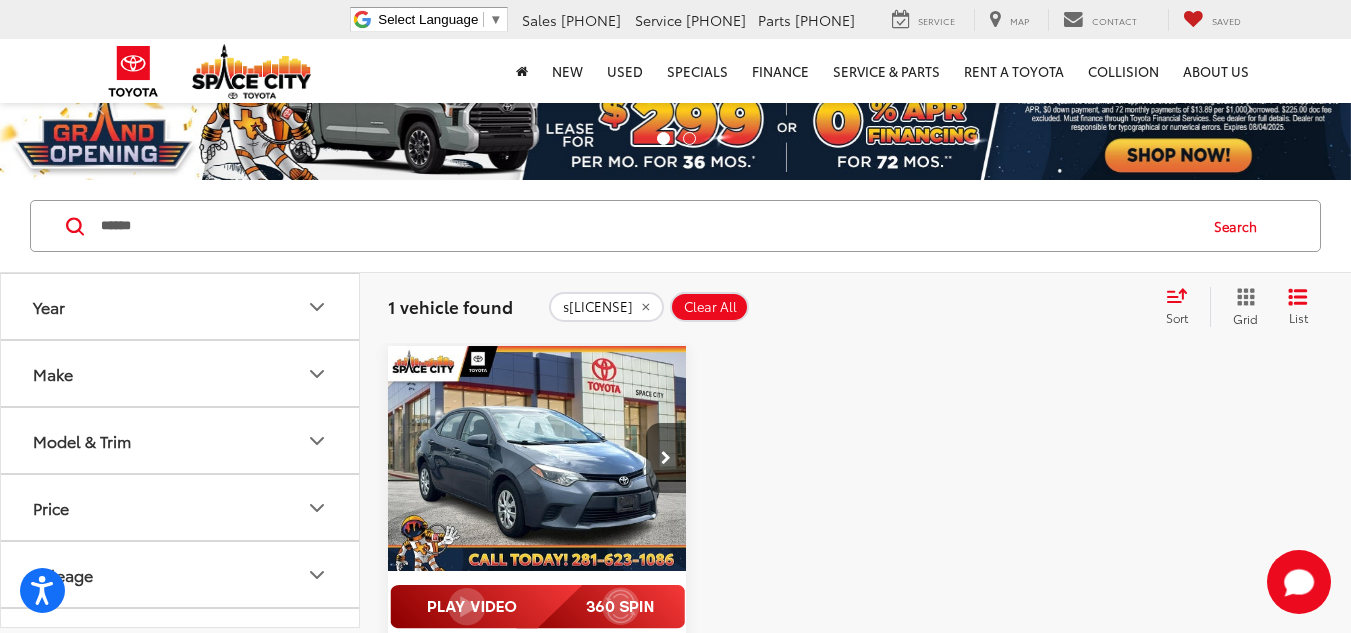 click at bounding box center (537, 459) 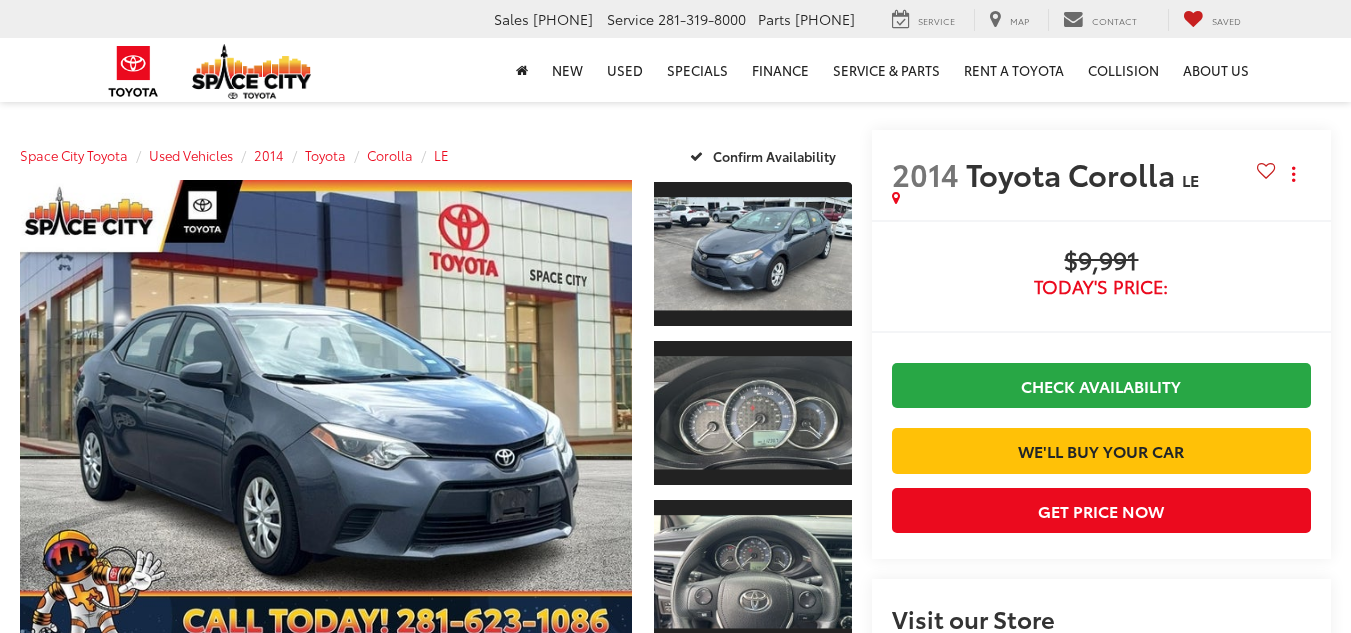 scroll, scrollTop: 0, scrollLeft: 0, axis: both 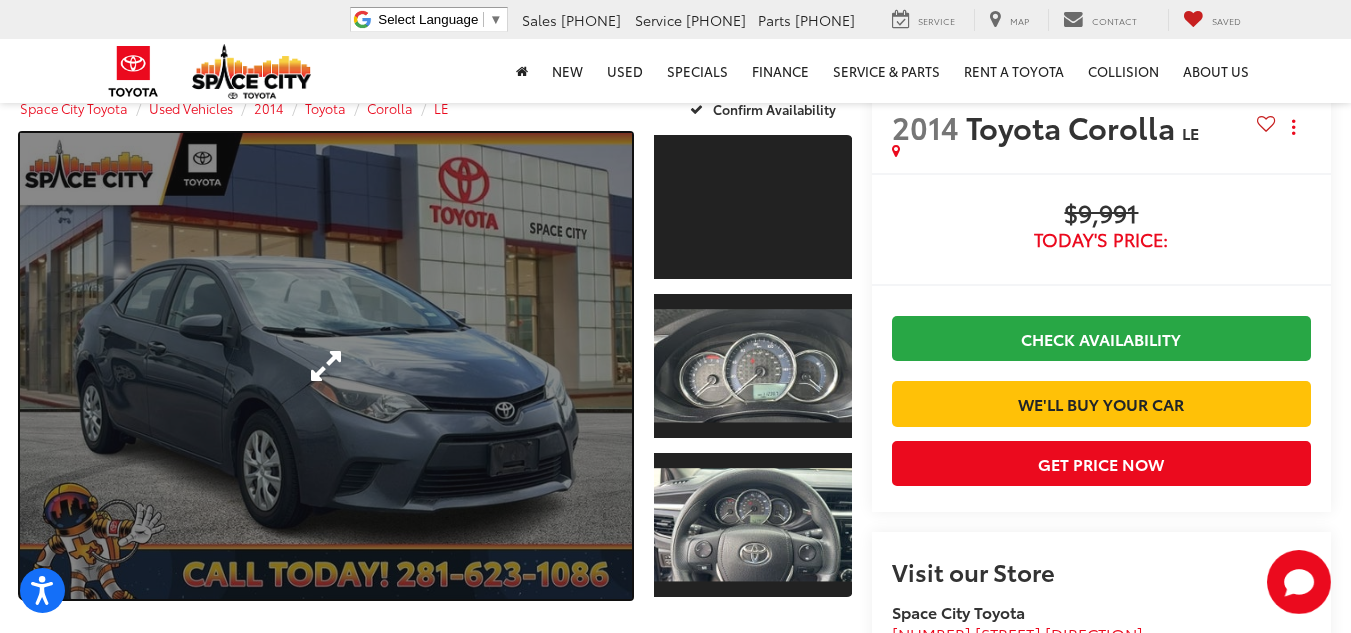 click at bounding box center (326, 366) 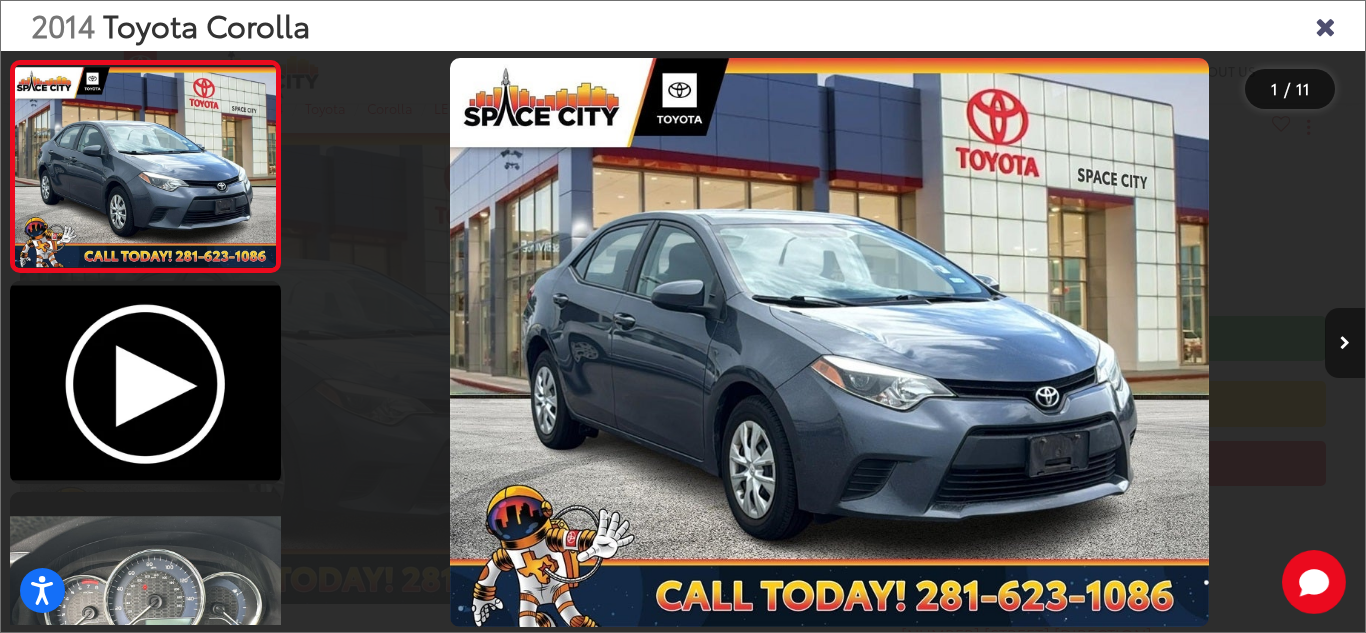 click at bounding box center [1345, 343] 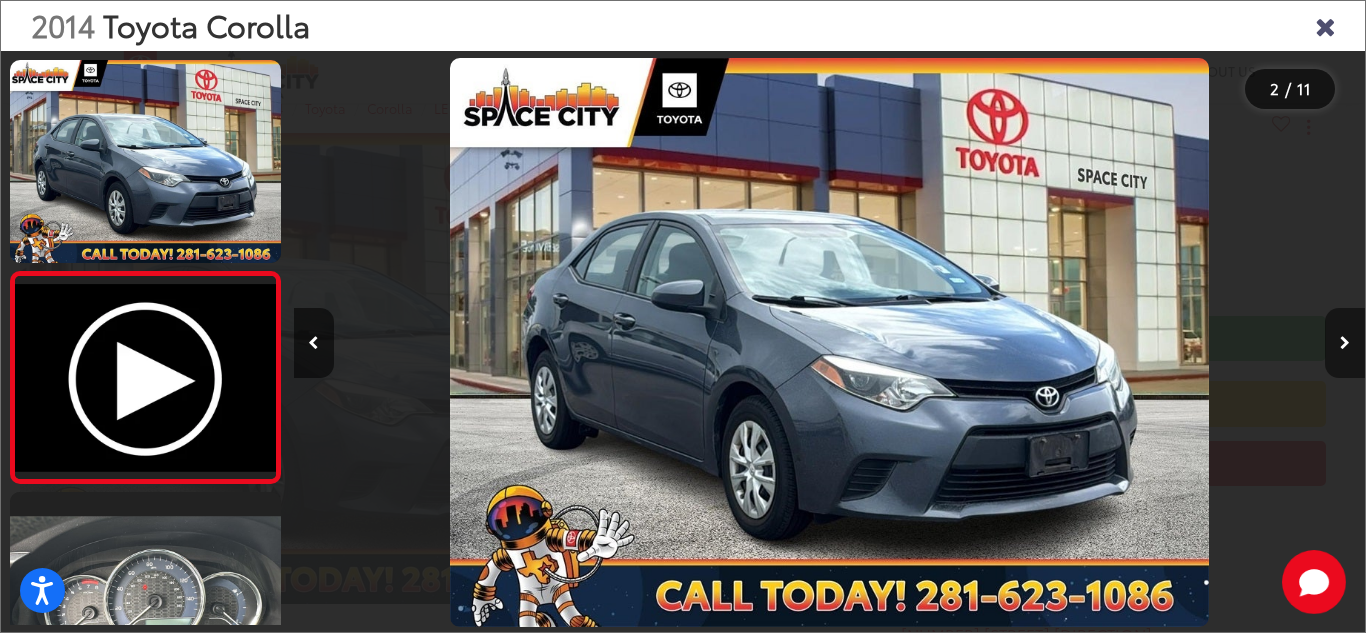 scroll, scrollTop: 0, scrollLeft: 1071, axis: horizontal 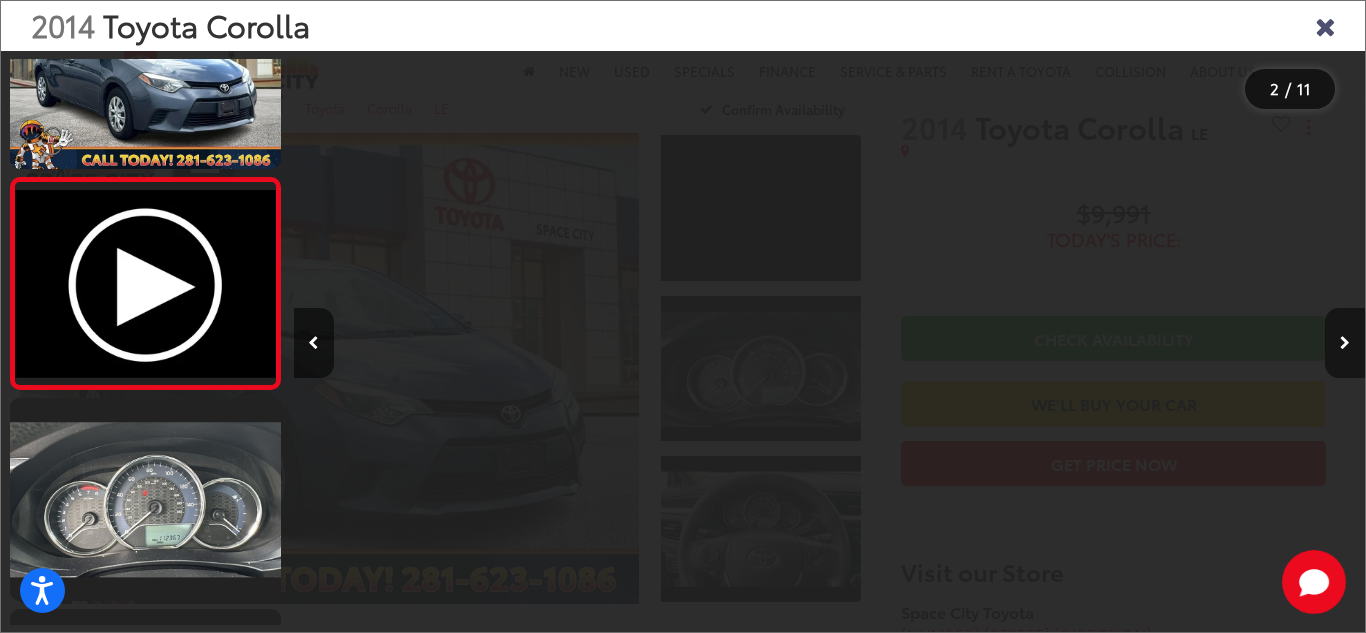 click at bounding box center (1345, 343) 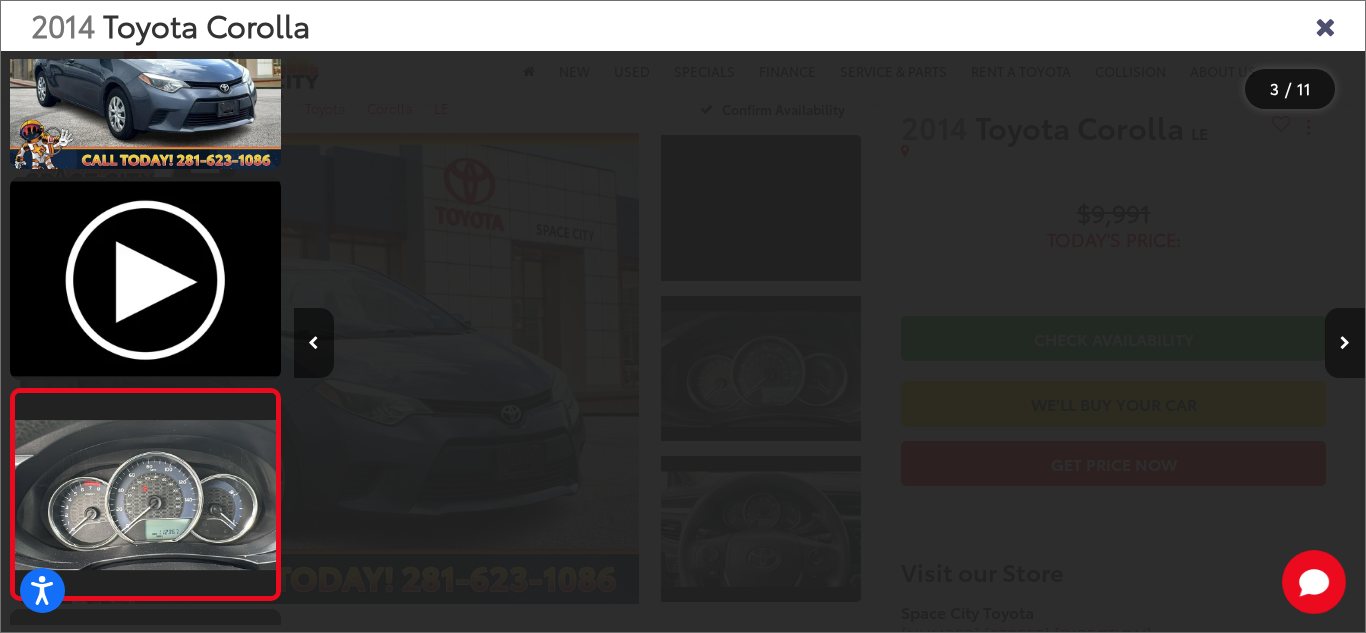 scroll, scrollTop: 0, scrollLeft: 2142, axis: horizontal 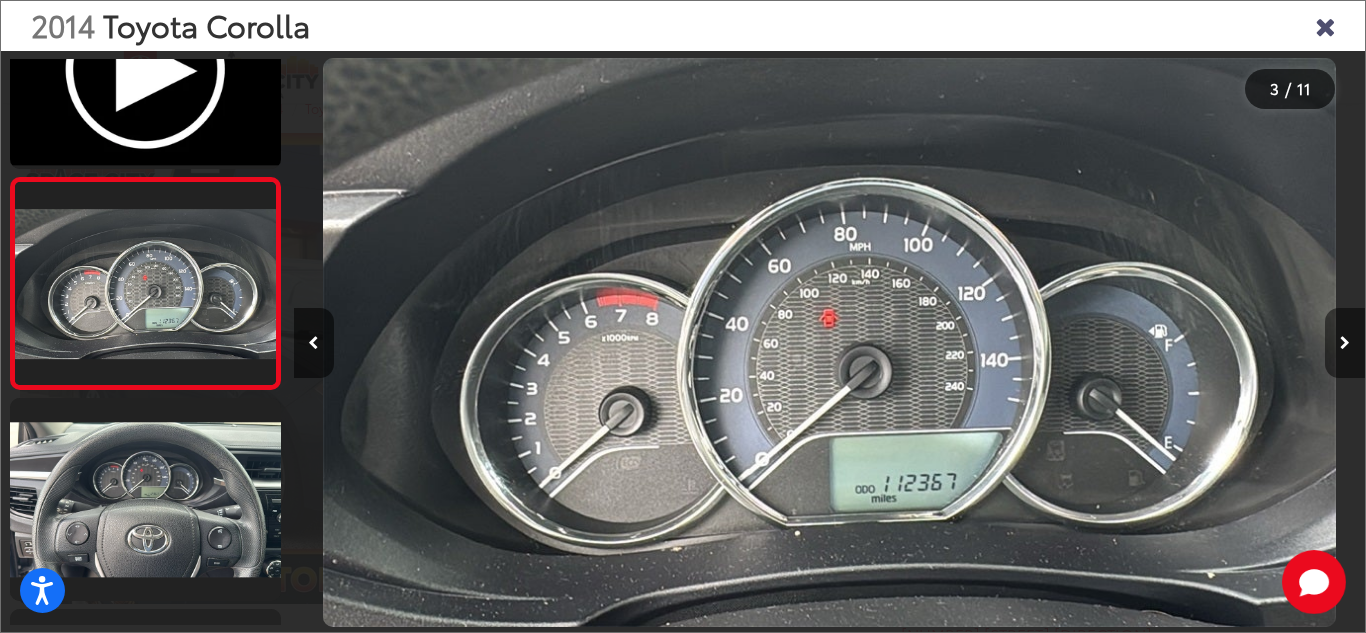 click at bounding box center [1345, 343] 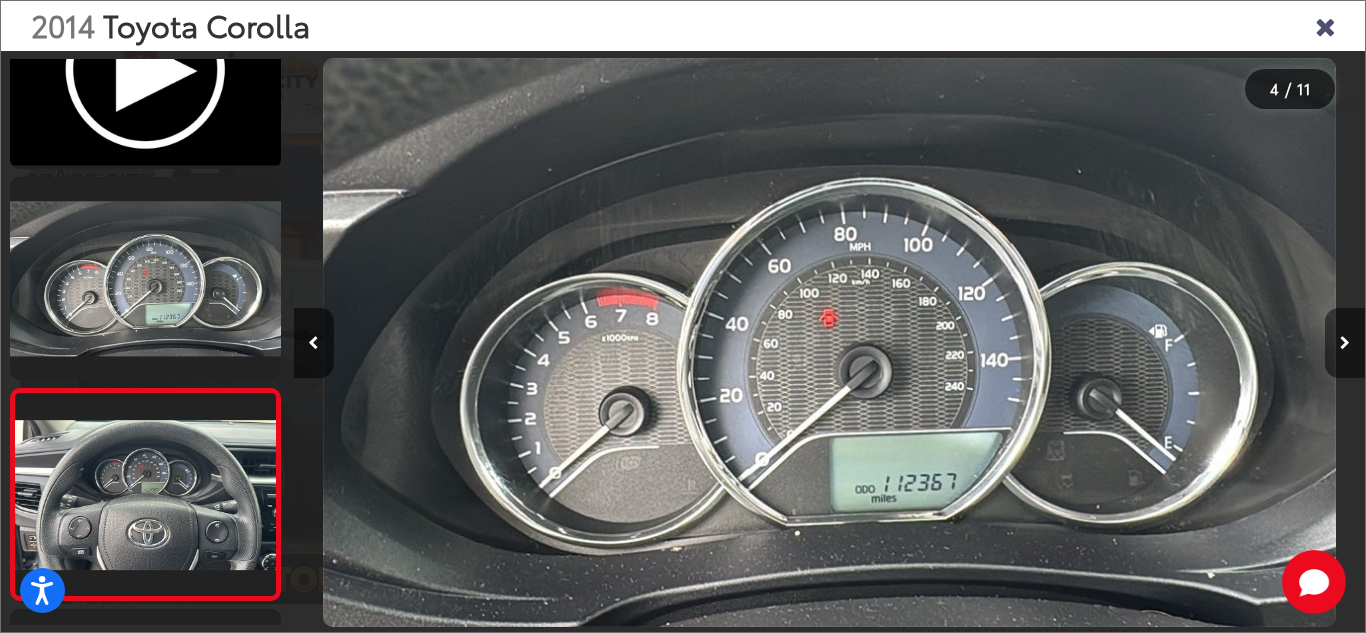 scroll, scrollTop: 0, scrollLeft: 3214, axis: horizontal 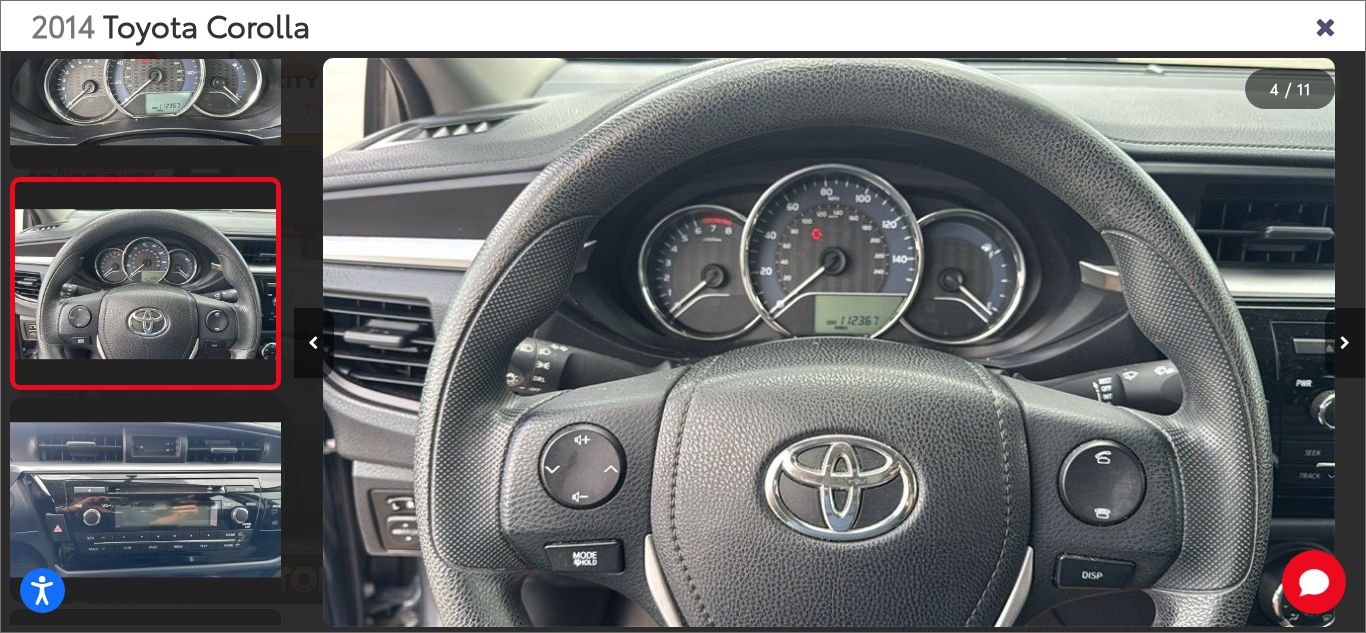 click at bounding box center (1345, 343) 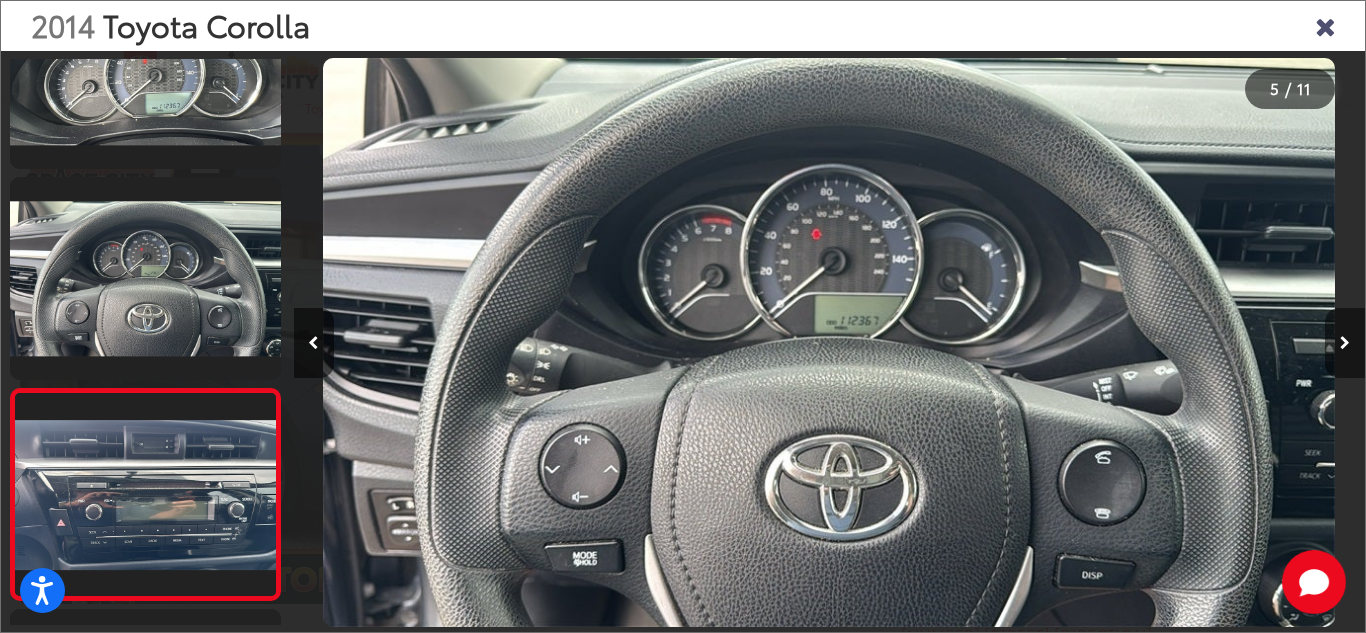 scroll, scrollTop: 0, scrollLeft: 4285, axis: horizontal 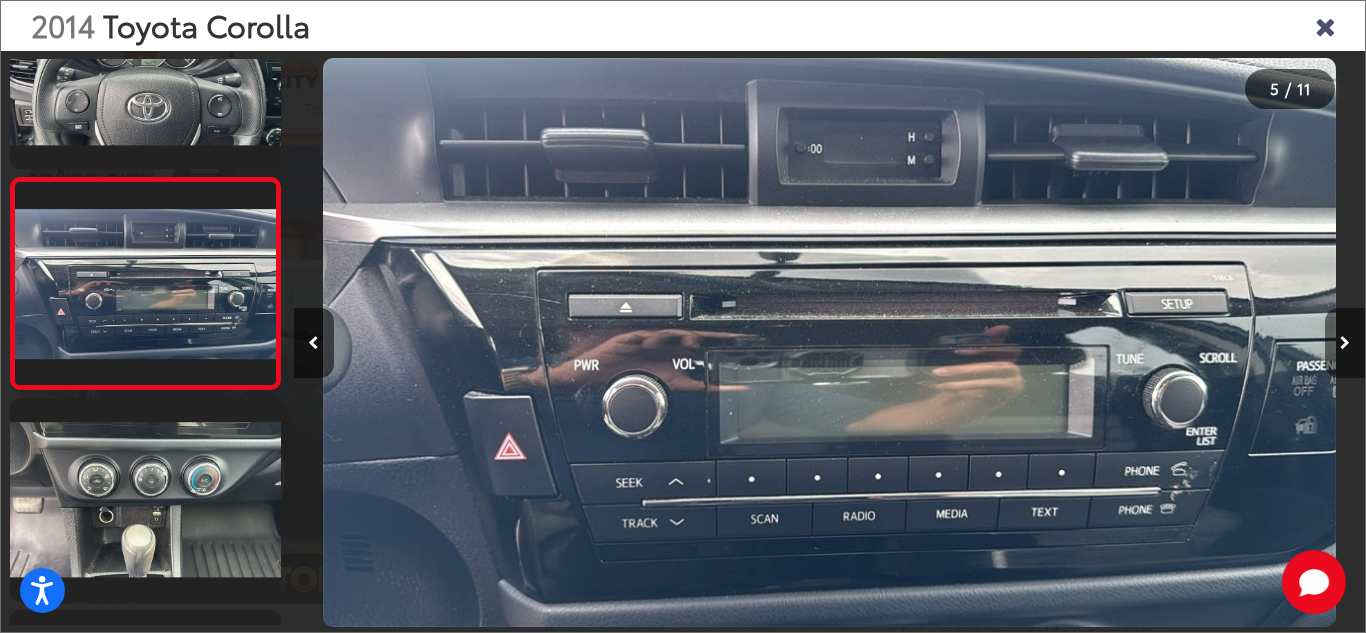 click at bounding box center [1345, 343] 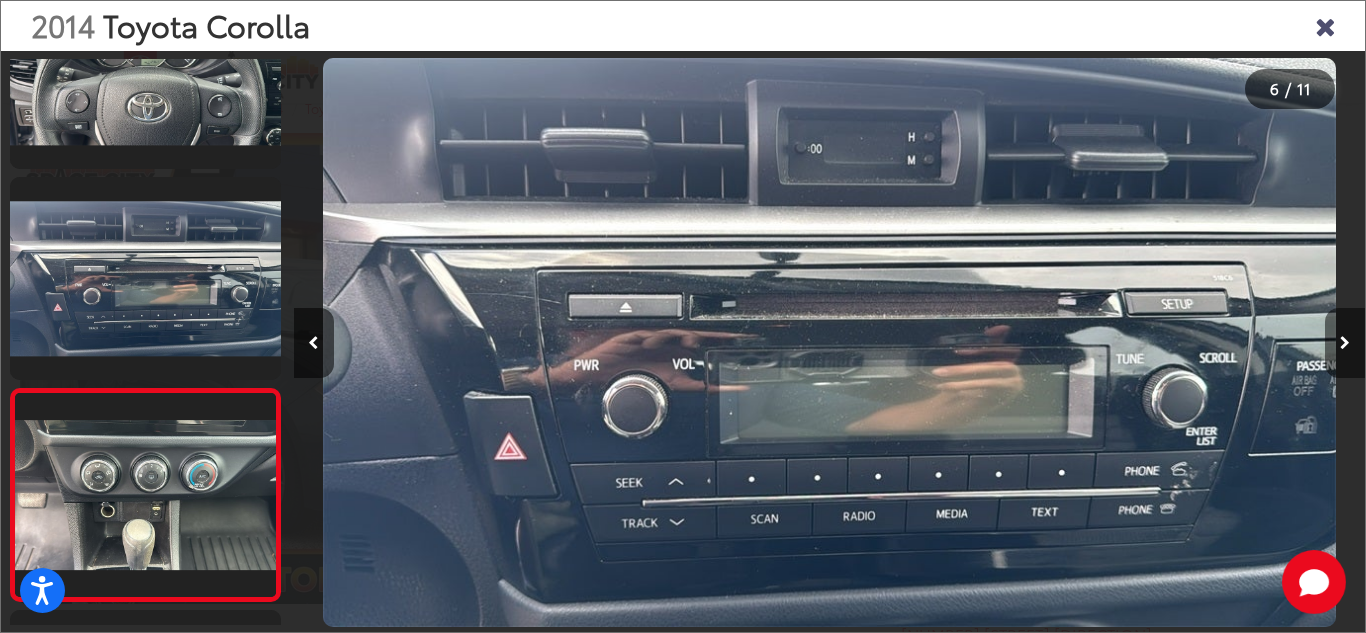 scroll, scrollTop: 0, scrollLeft: 5356, axis: horizontal 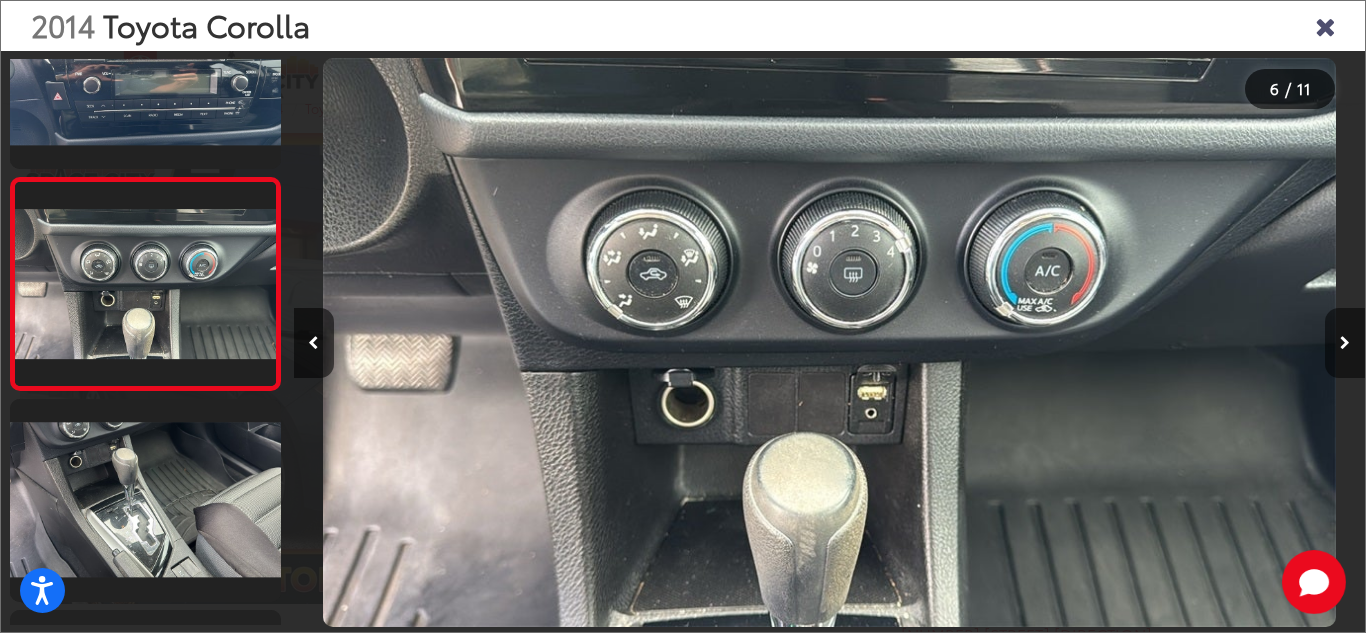 click at bounding box center (1345, 343) 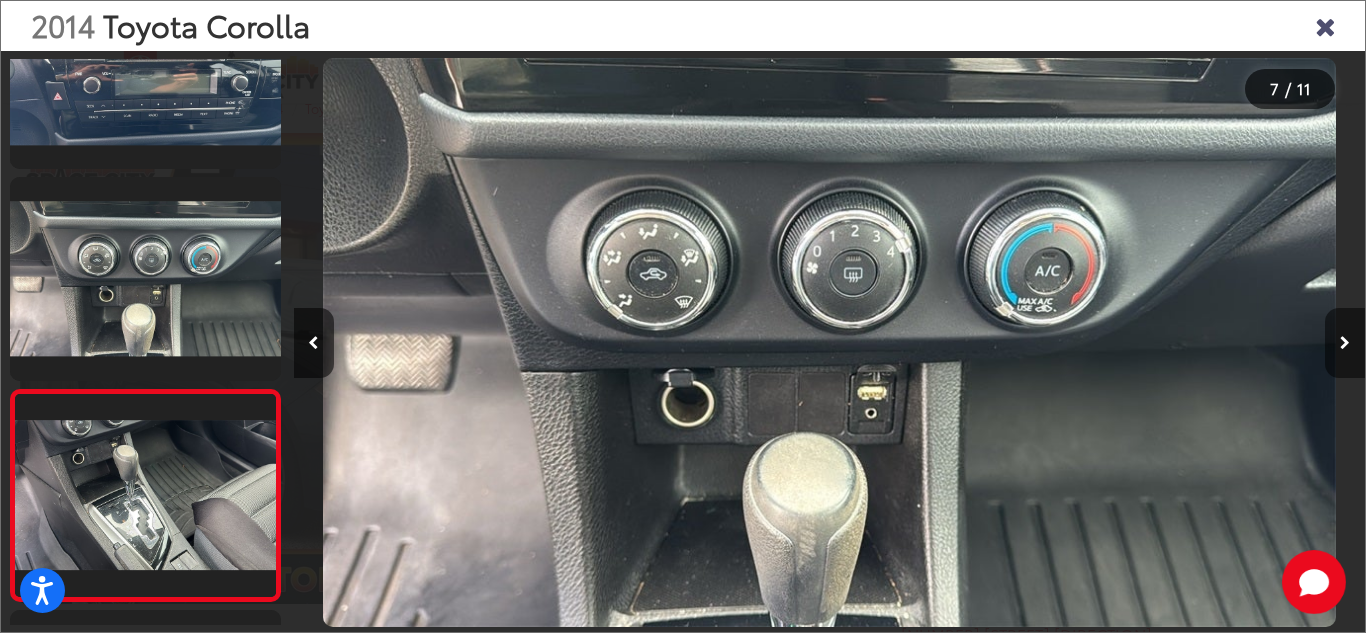 scroll, scrollTop: 0, scrollLeft: 6427, axis: horizontal 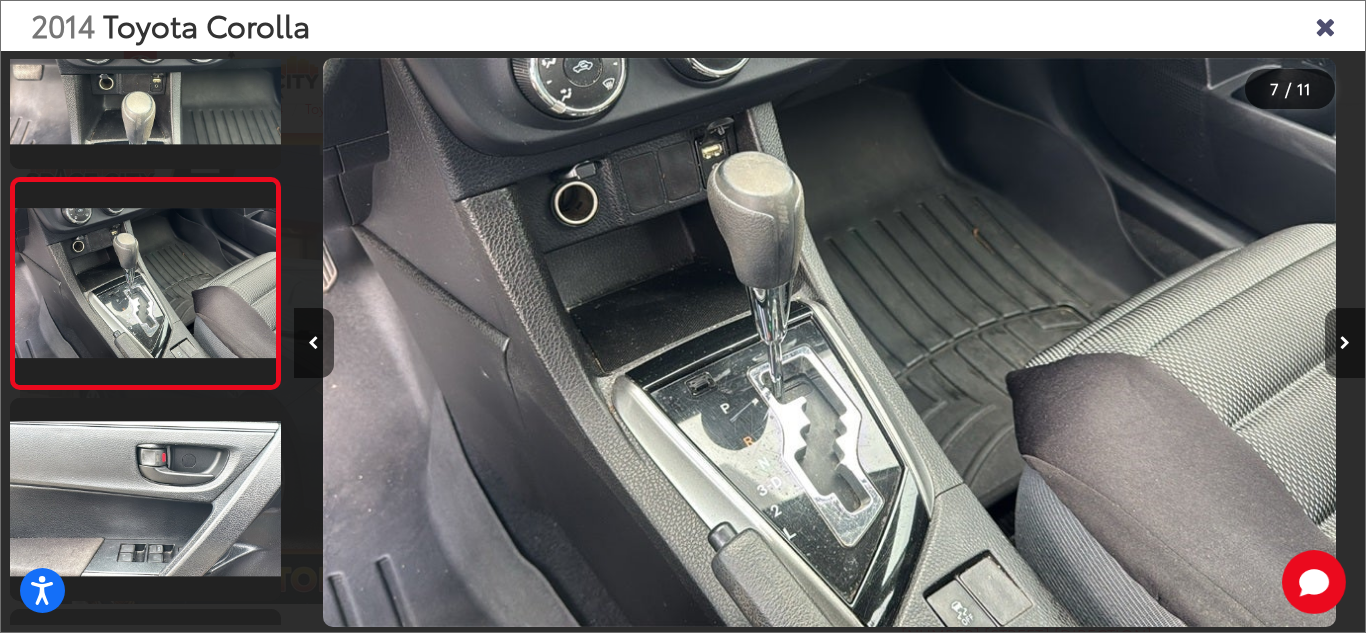 click at bounding box center [1345, 343] 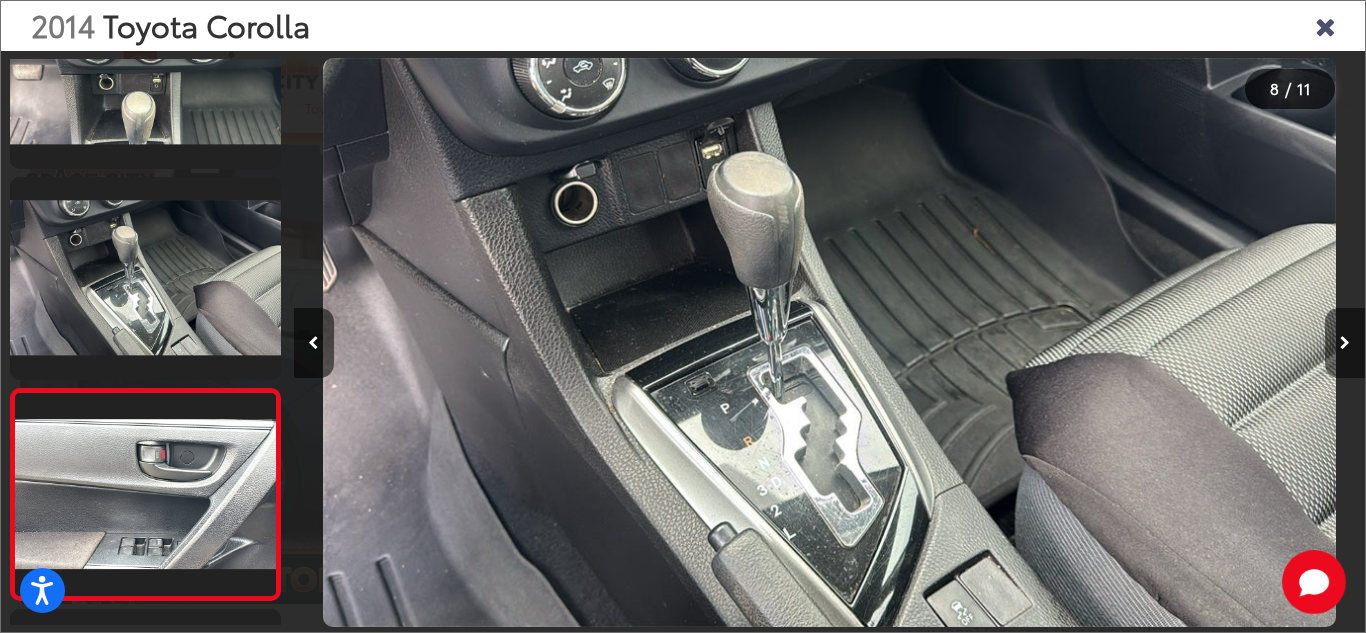 scroll, scrollTop: 0, scrollLeft: 7498, axis: horizontal 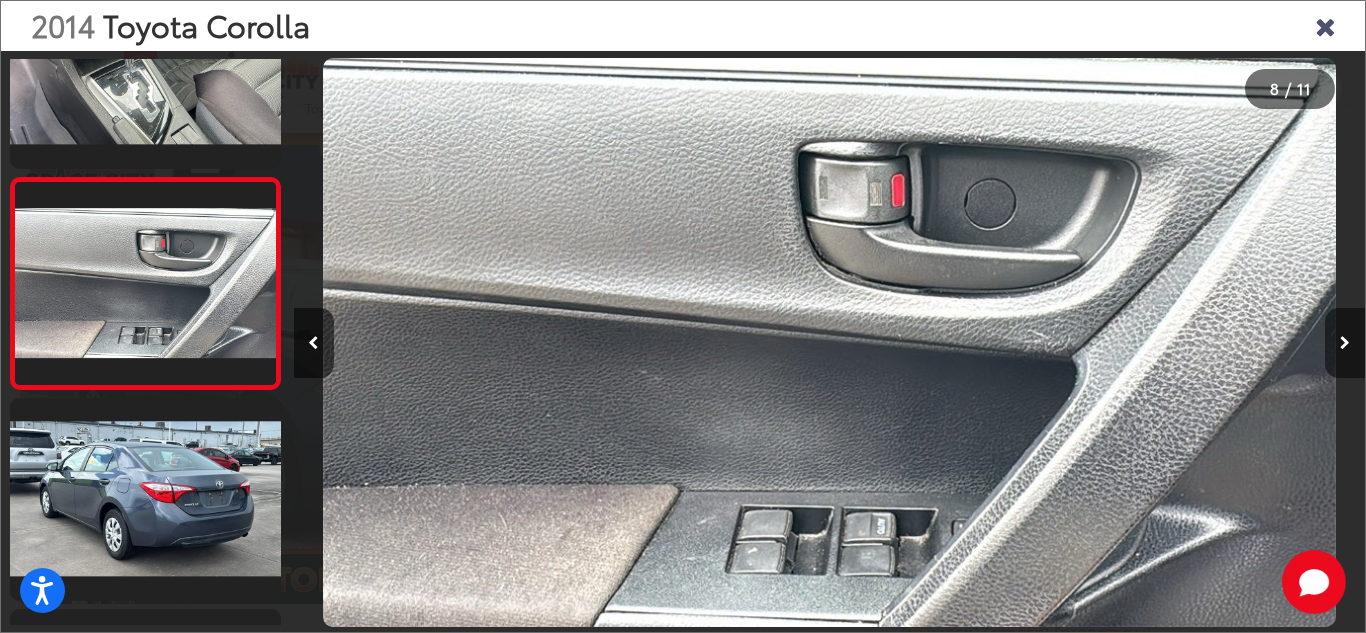 click at bounding box center (1345, 343) 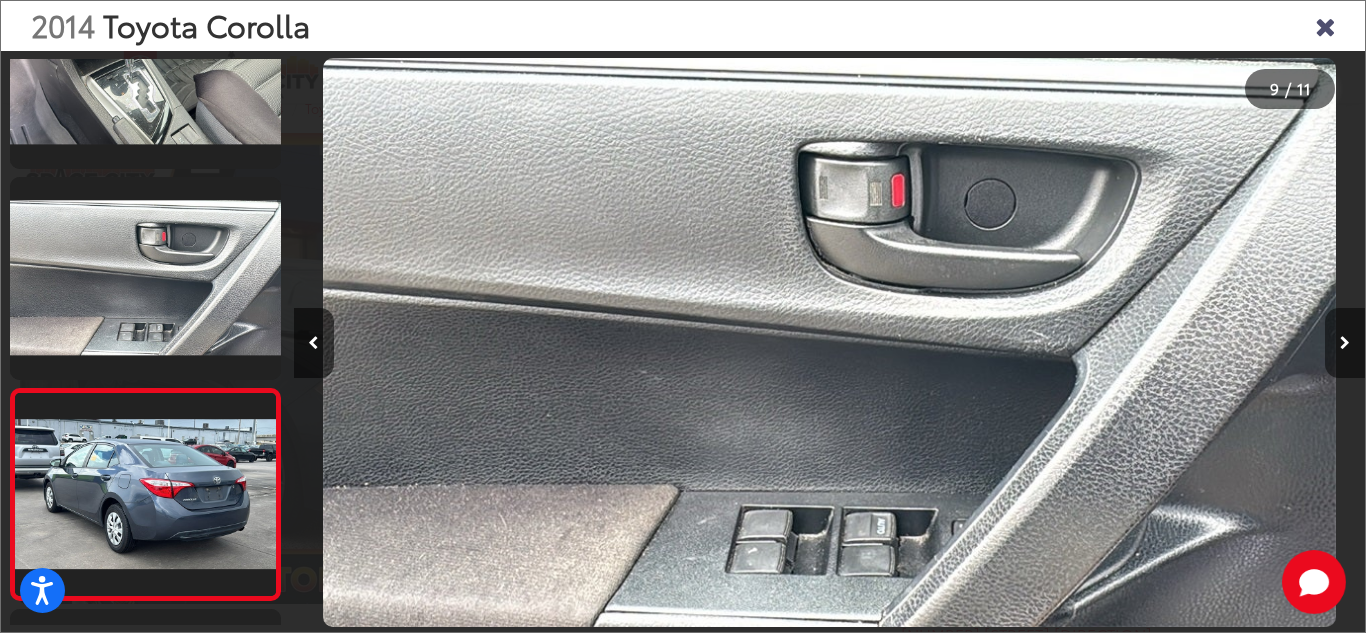 scroll, scrollTop: 0, scrollLeft: 8570, axis: horizontal 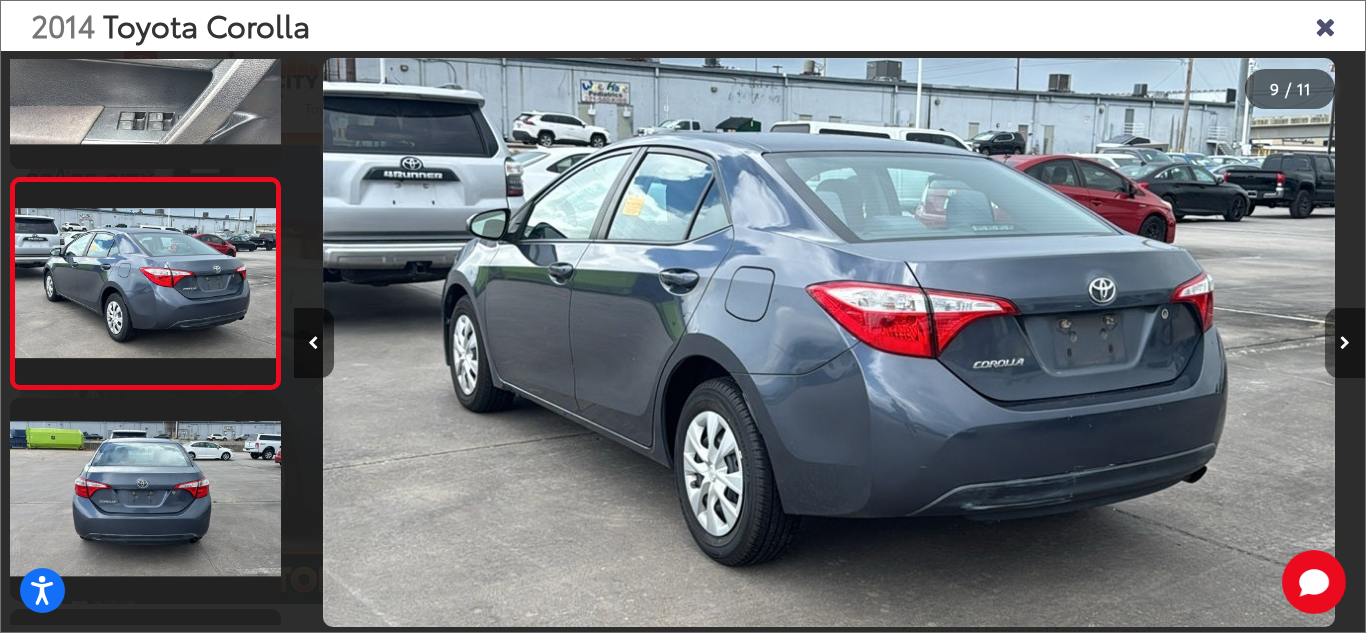 click at bounding box center (1345, 343) 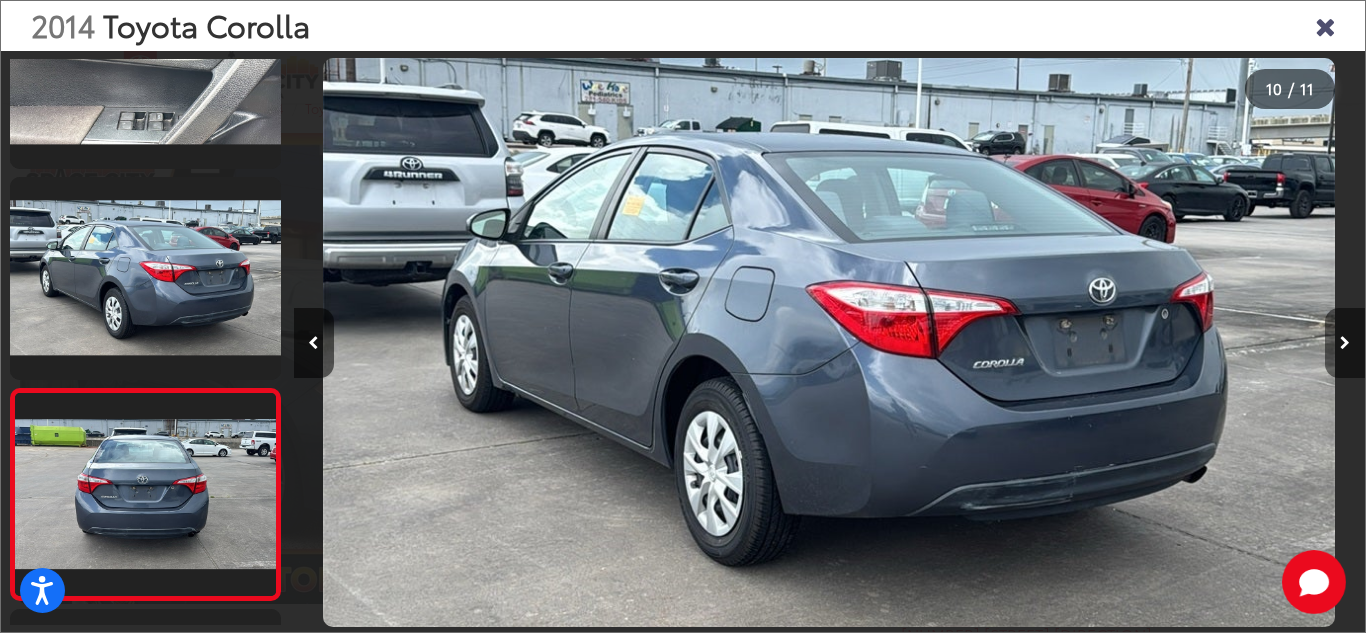 scroll, scrollTop: 0, scrollLeft: 9641, axis: horizontal 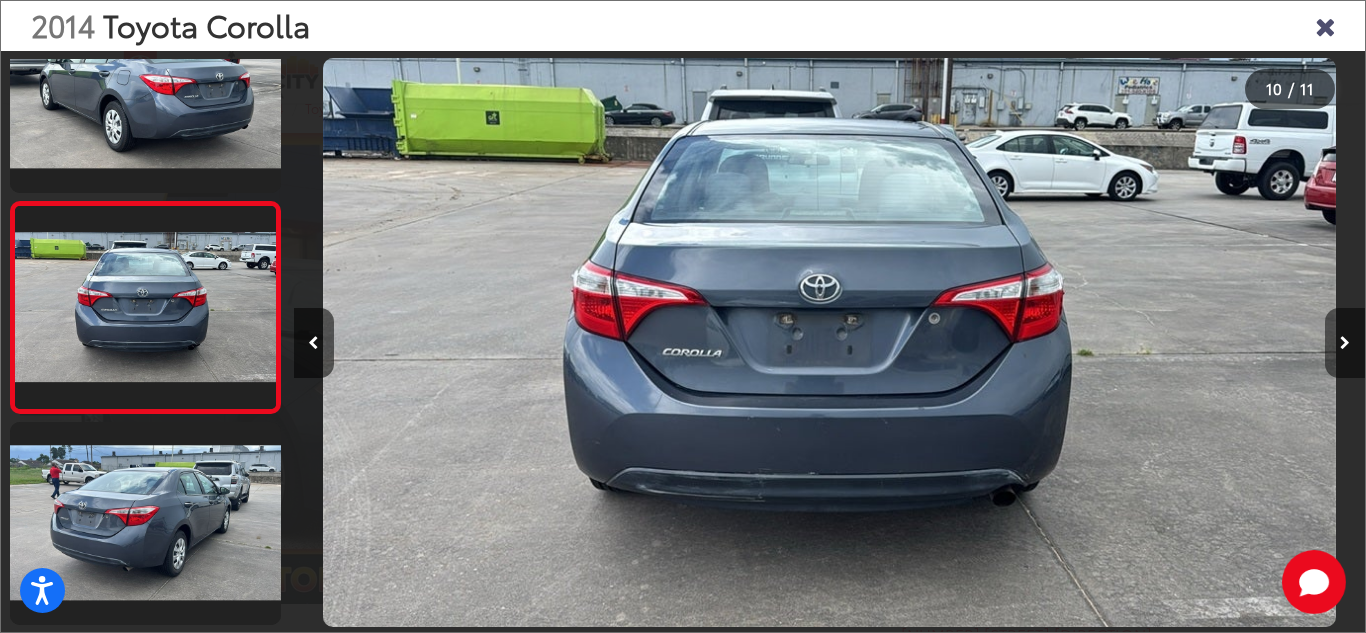 click at bounding box center [1345, 343] 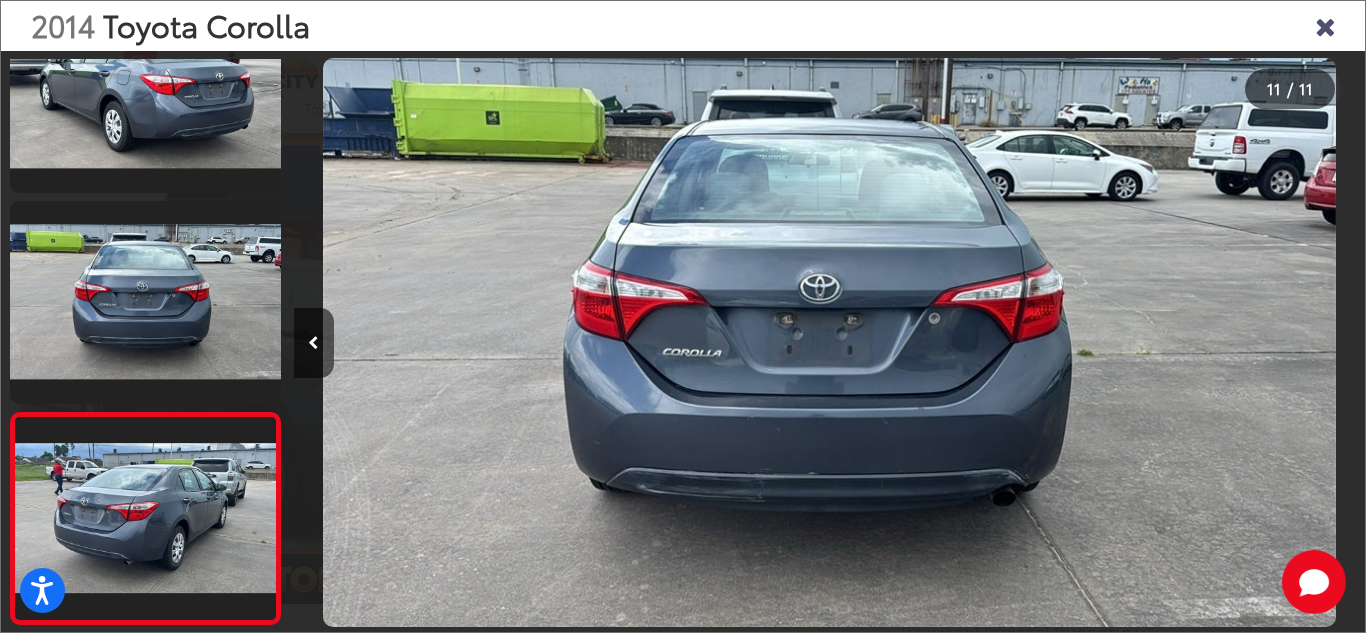 scroll, scrollTop: 1759, scrollLeft: 0, axis: vertical 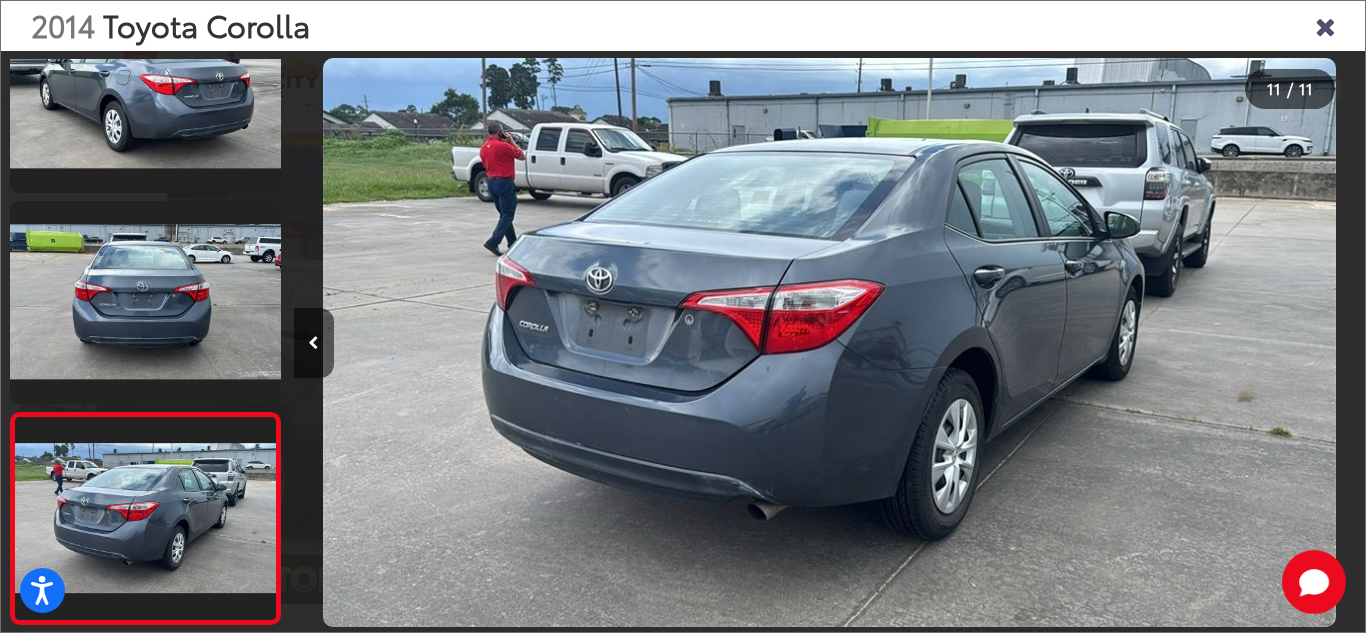 click at bounding box center (1231, 342) 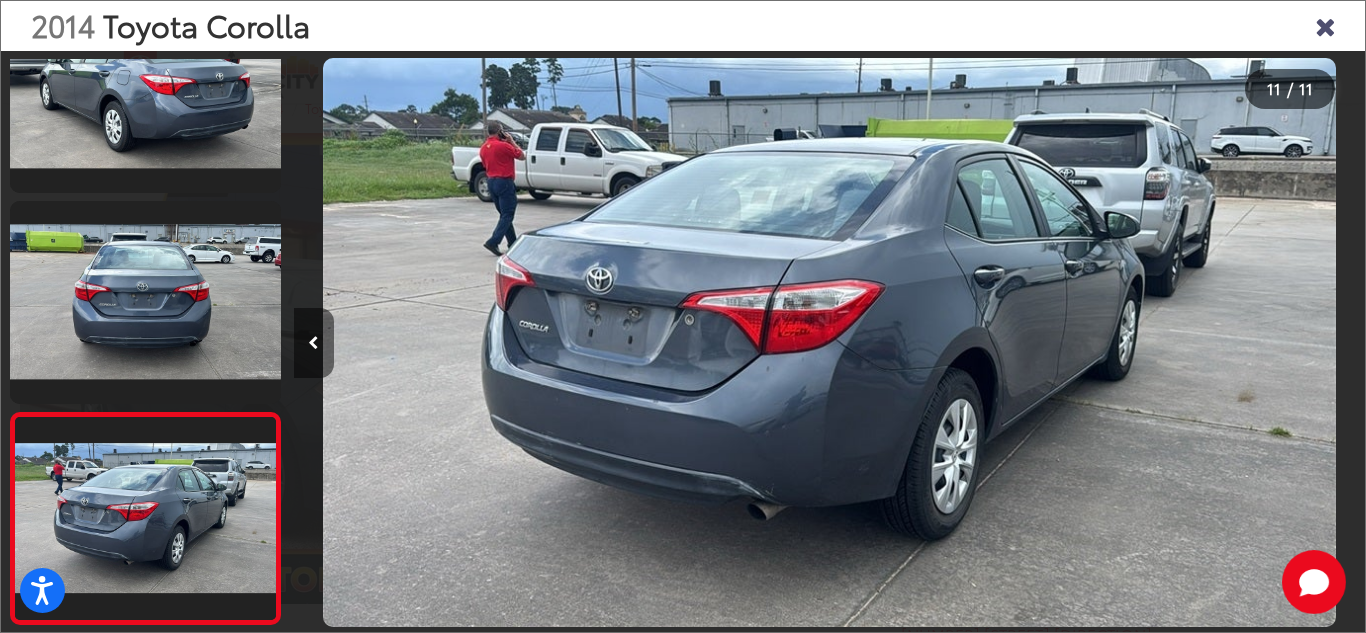 click at bounding box center (313, 343) 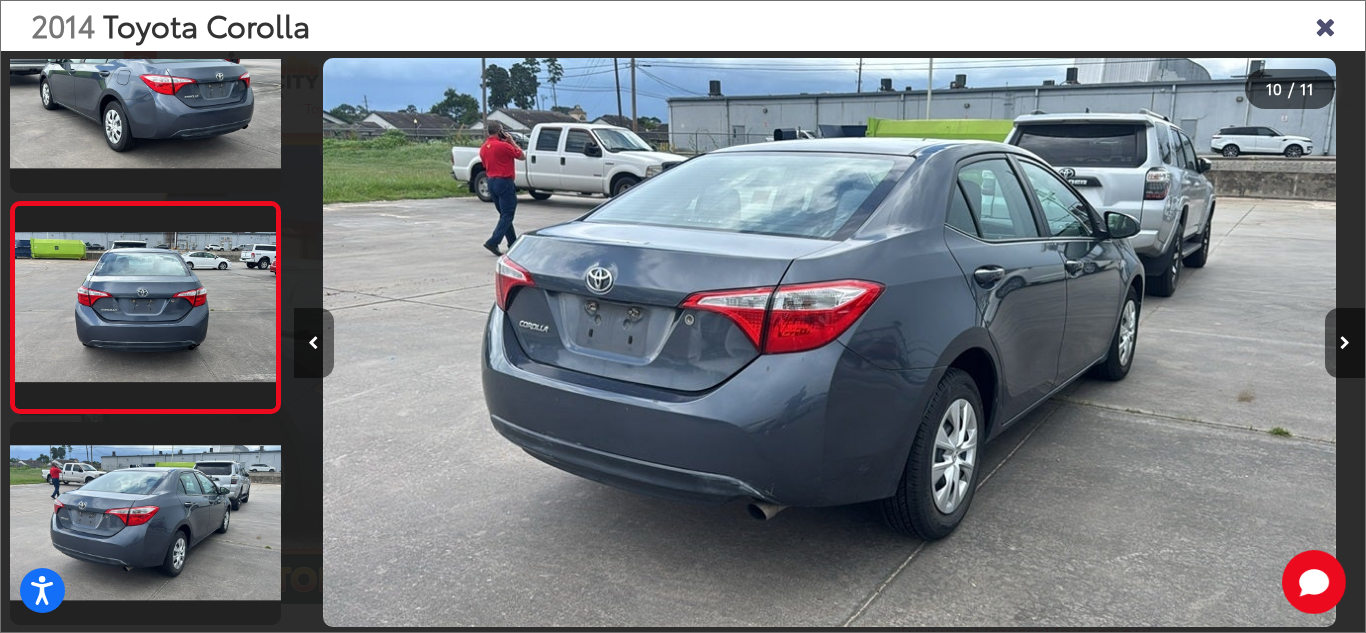 scroll, scrollTop: 1759, scrollLeft: 0, axis: vertical 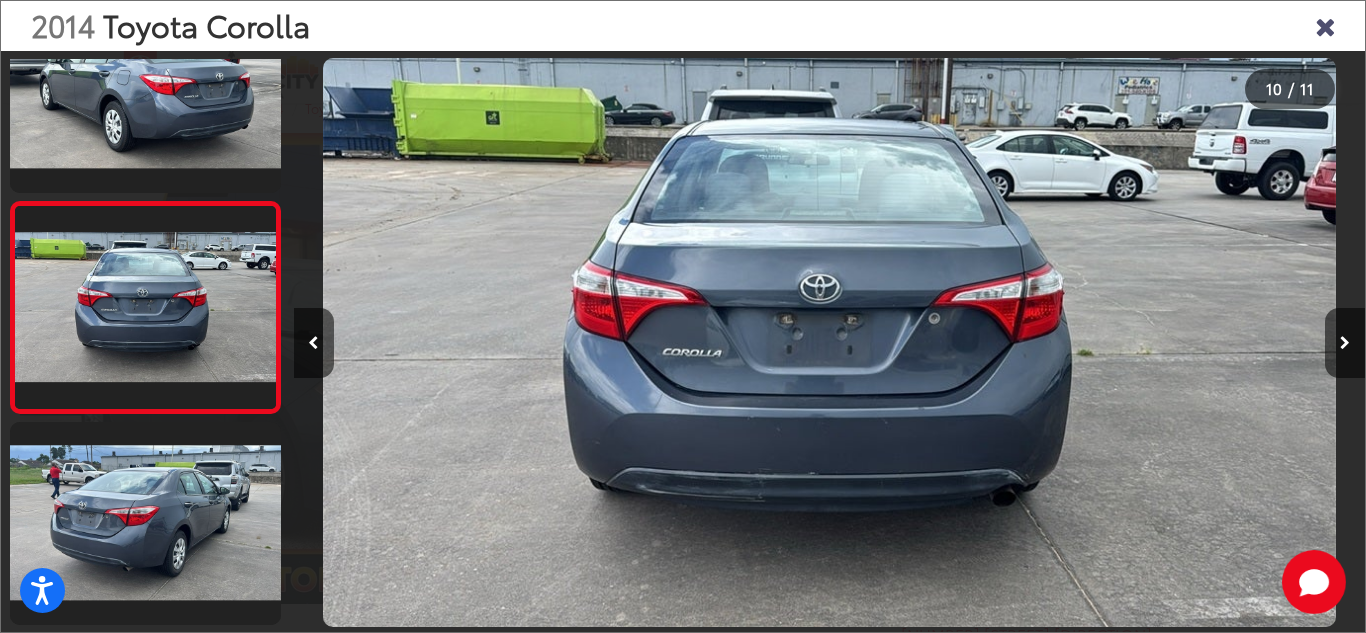 click at bounding box center [829, 343] 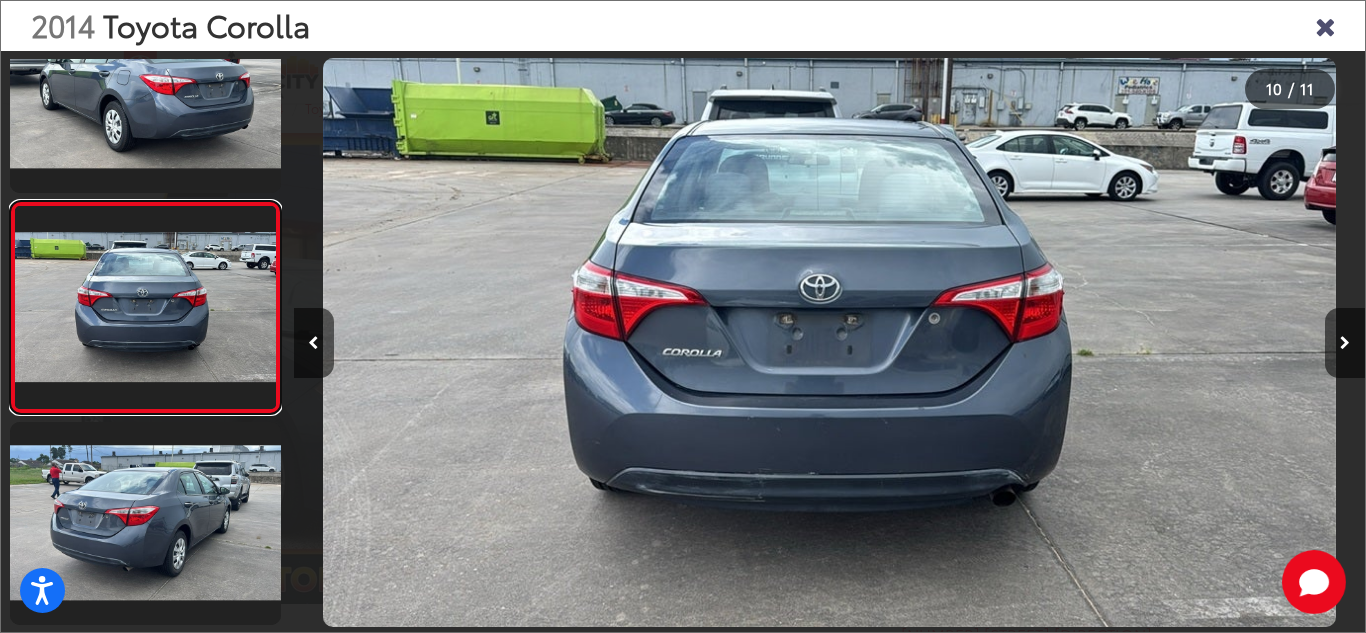 scroll, scrollTop: 1759, scrollLeft: 0, axis: vertical 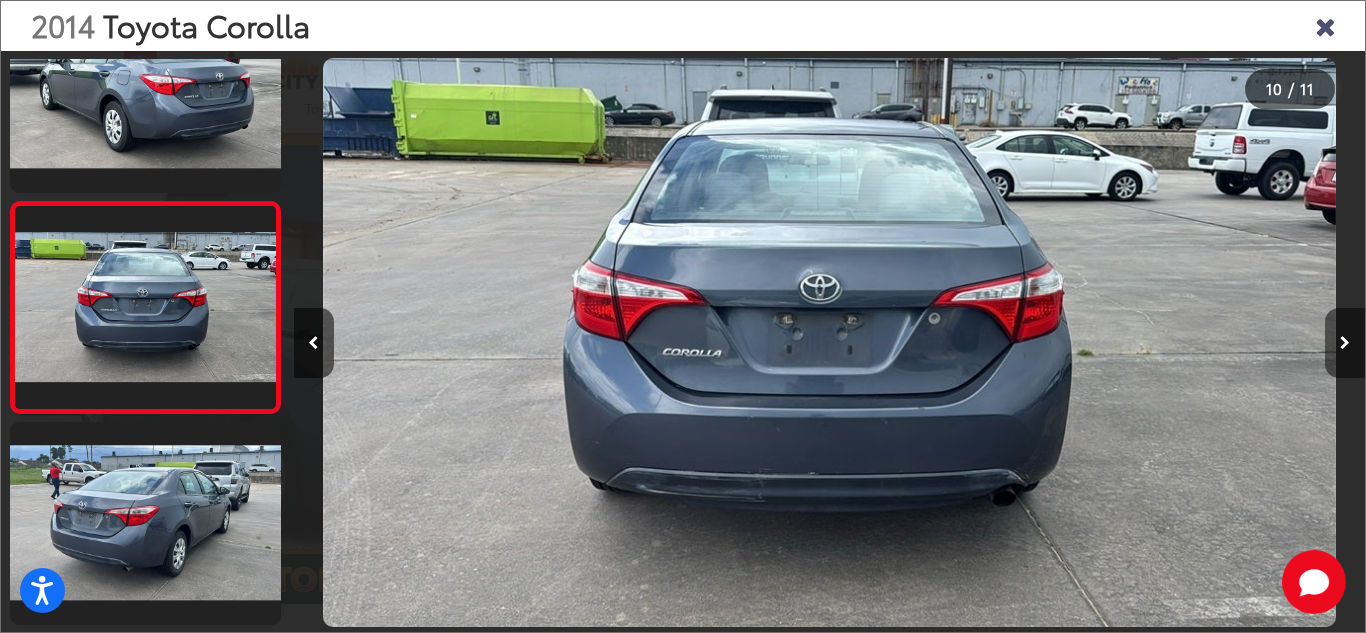 click at bounding box center (1345, 343) 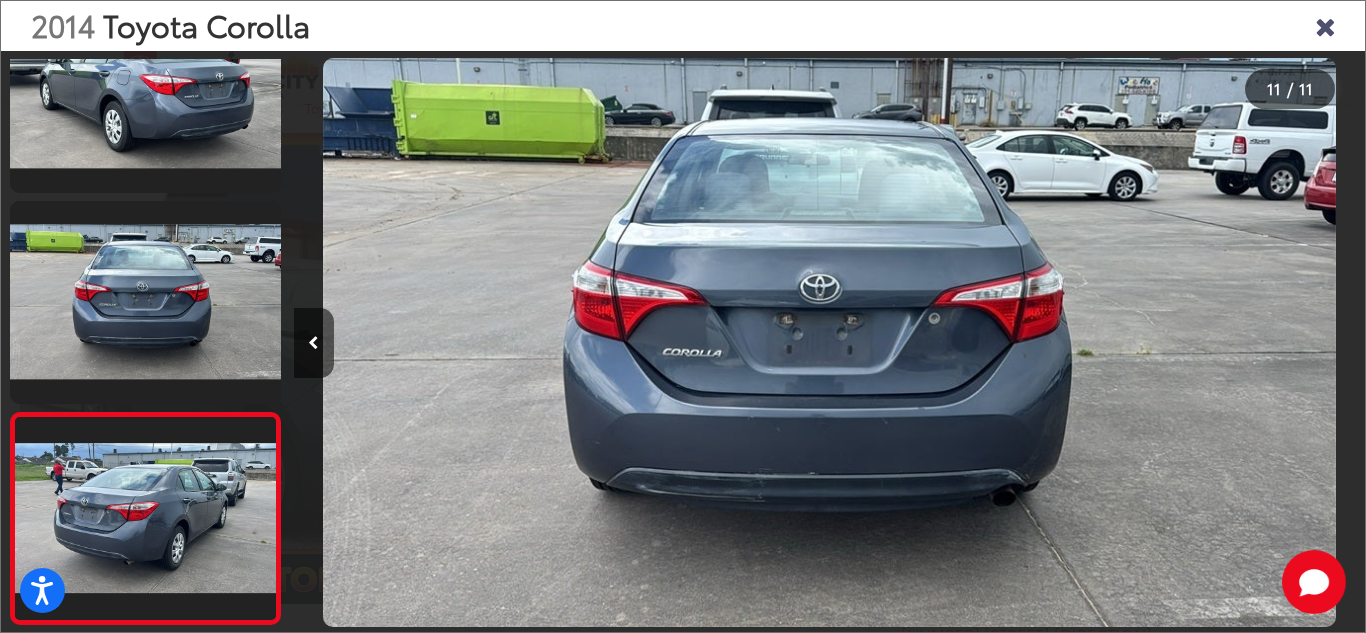 scroll, scrollTop: 1759, scrollLeft: 0, axis: vertical 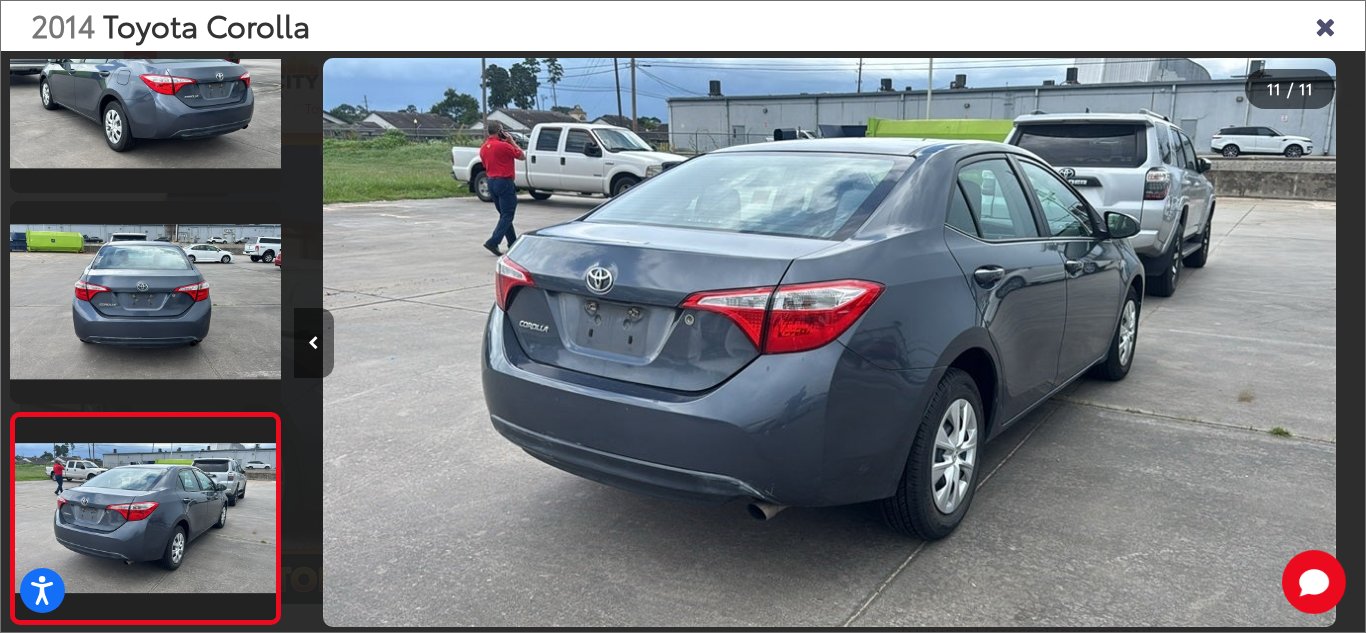 click at bounding box center (313, 343) 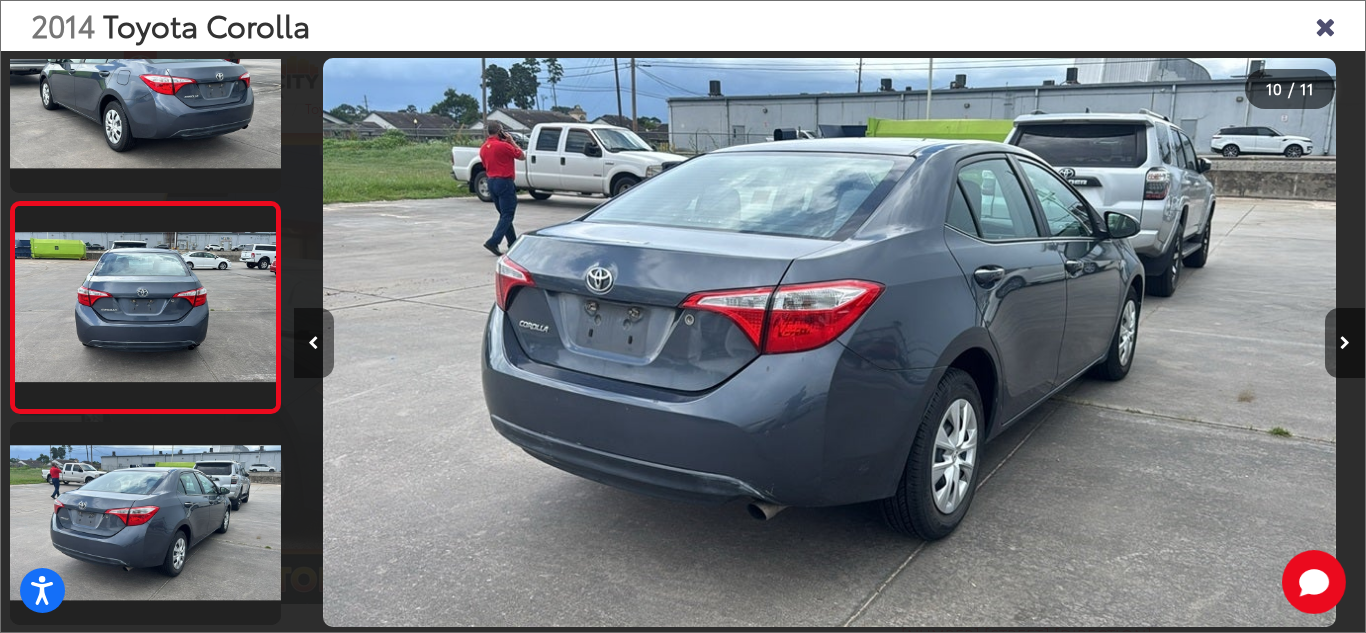 scroll, scrollTop: 1759, scrollLeft: 0, axis: vertical 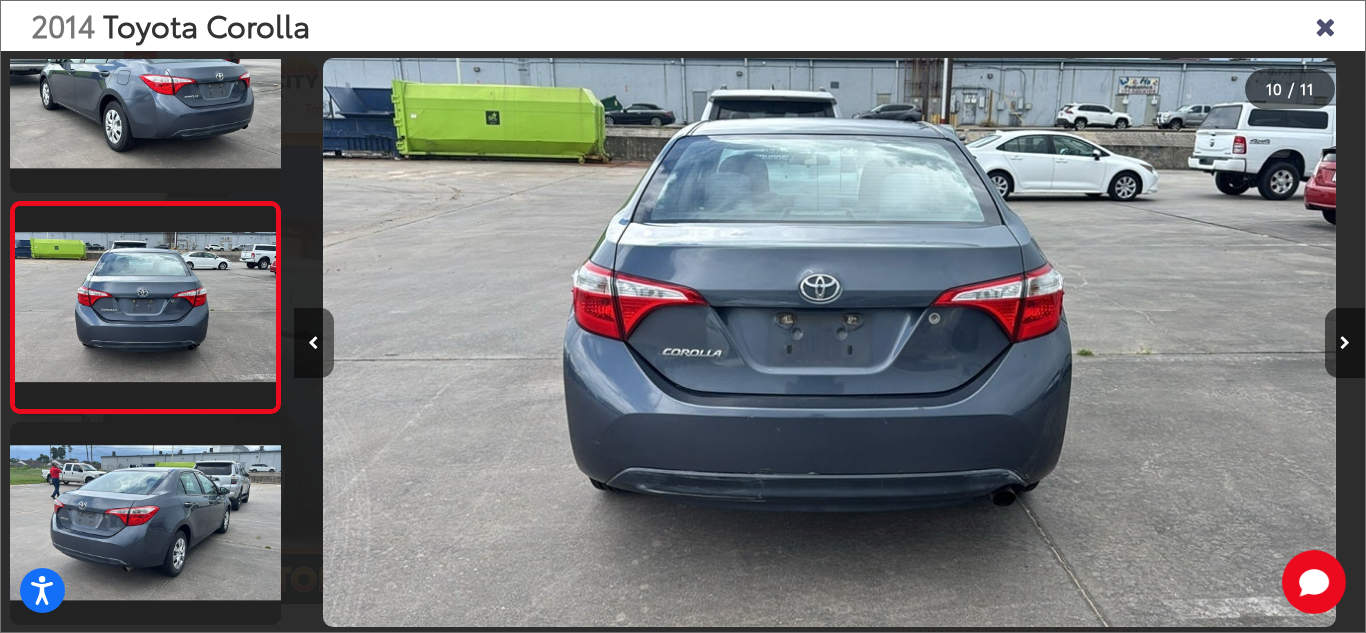 click at bounding box center (313, 343) 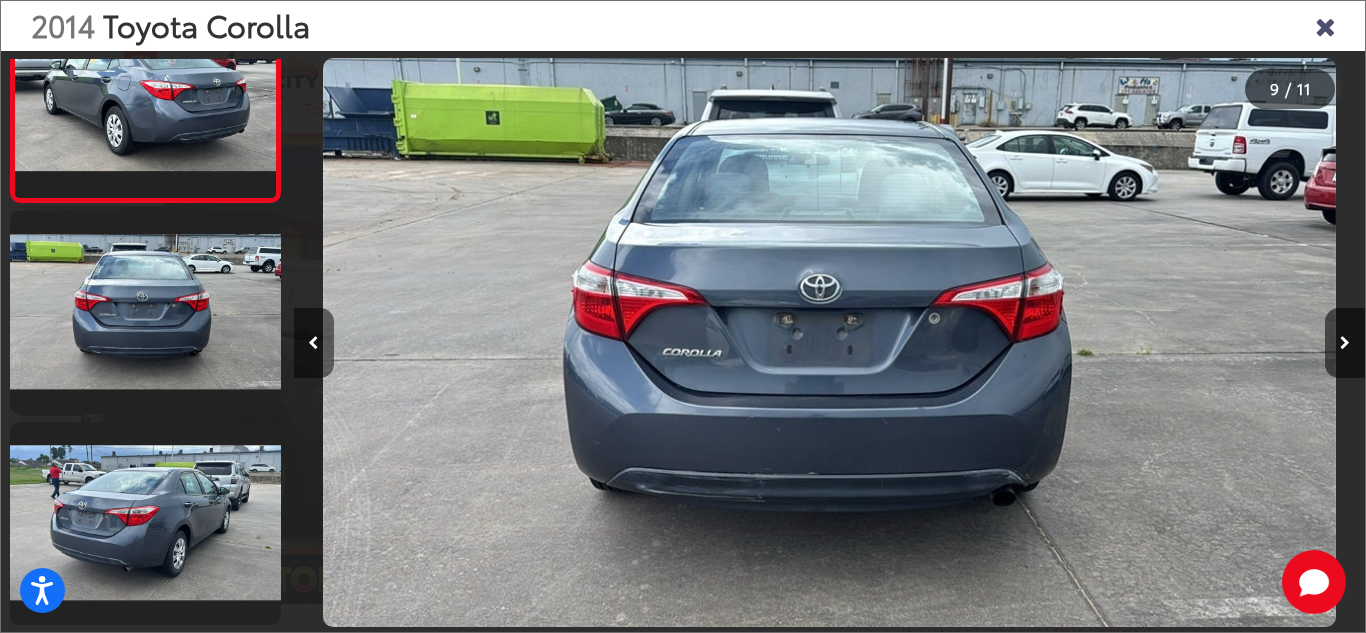 scroll, scrollTop: 1572, scrollLeft: 0, axis: vertical 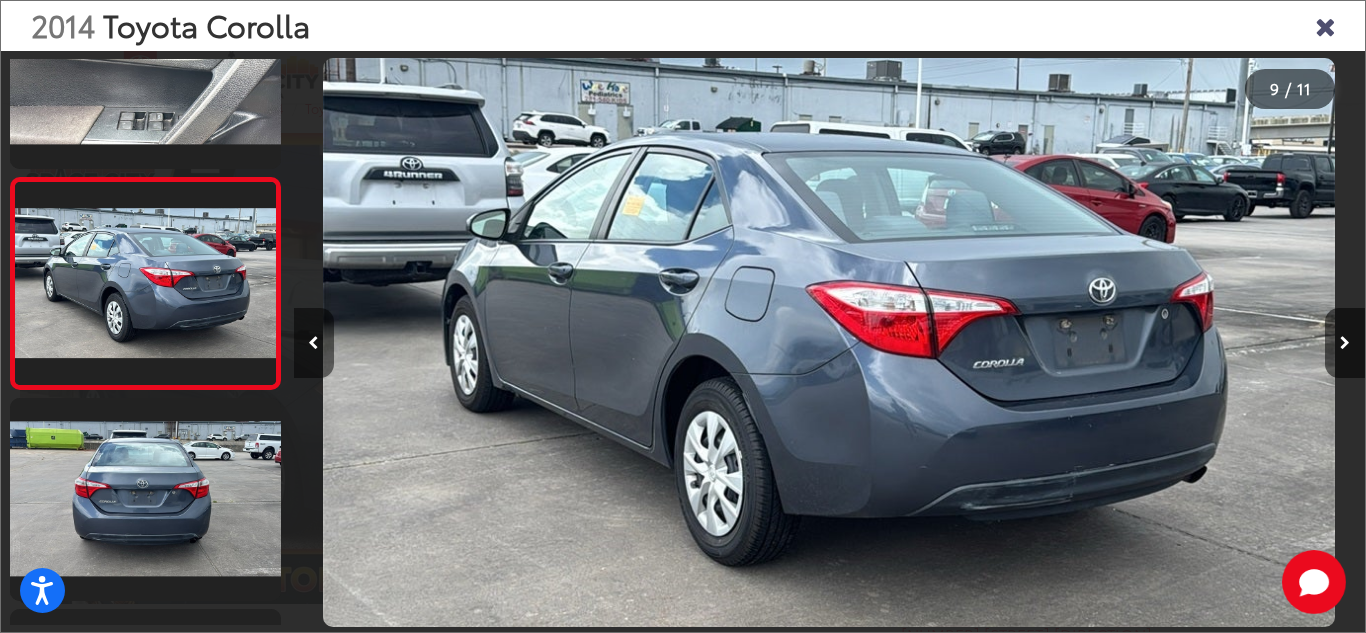click at bounding box center [313, 343] 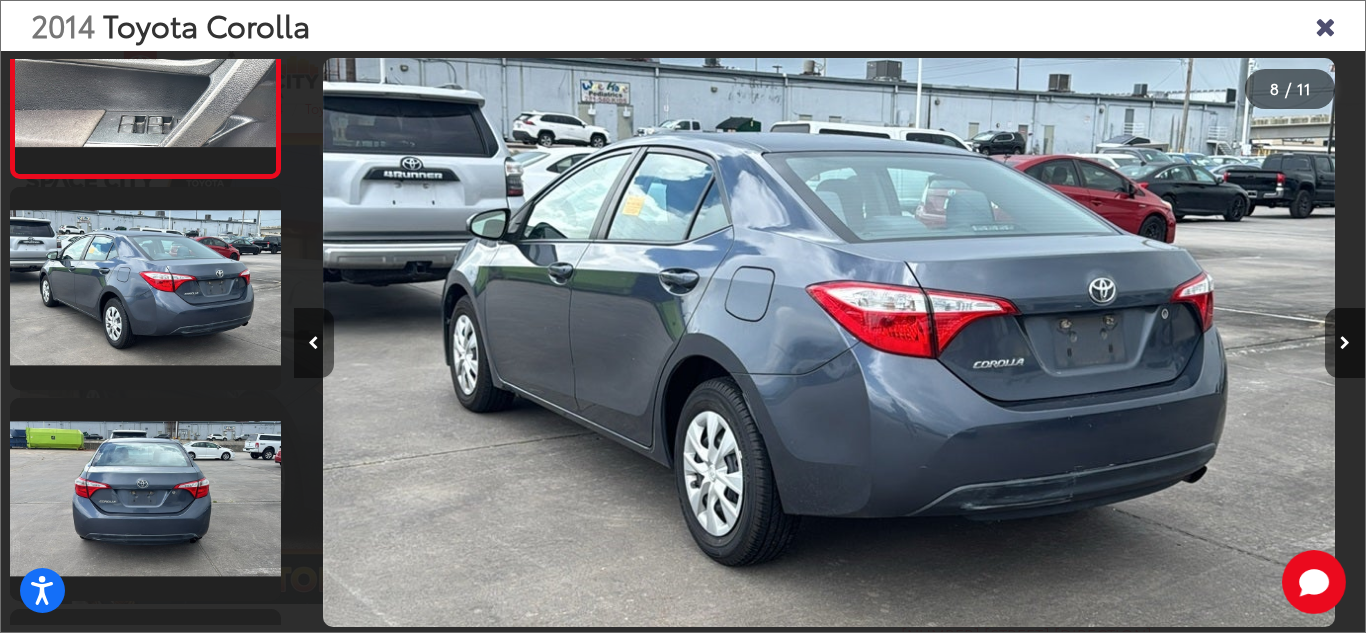 scroll, scrollTop: 0, scrollLeft: 7498, axis: horizontal 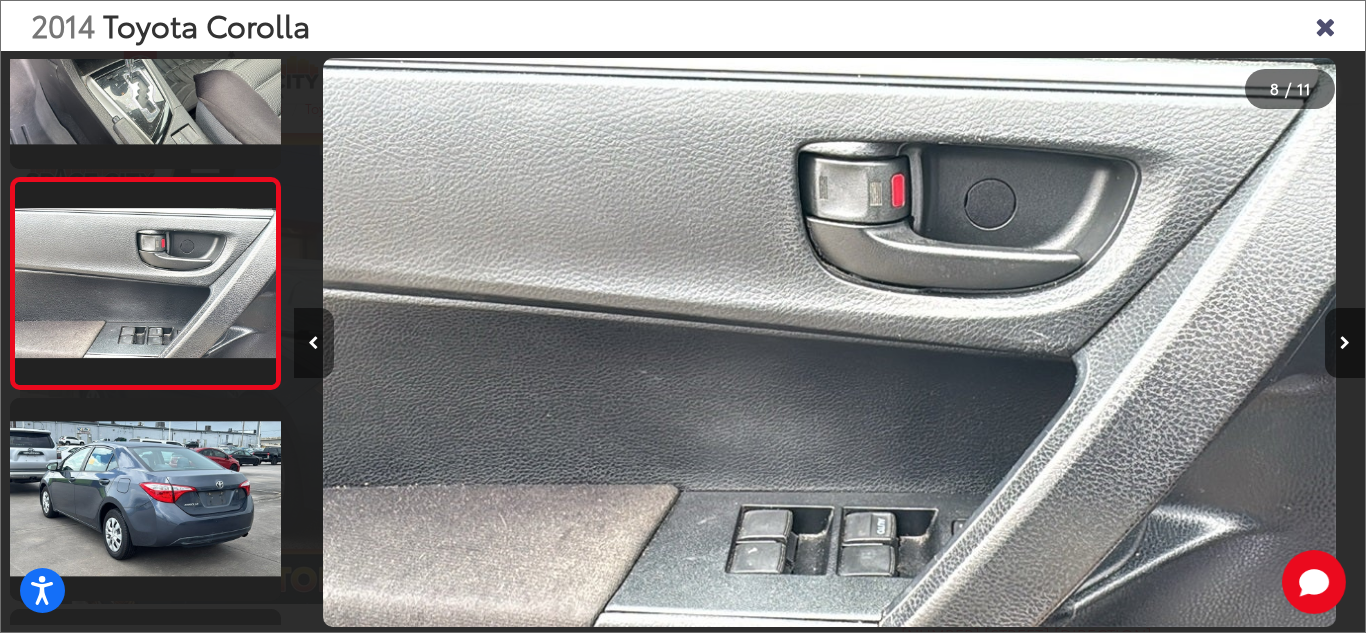 click at bounding box center (313, 343) 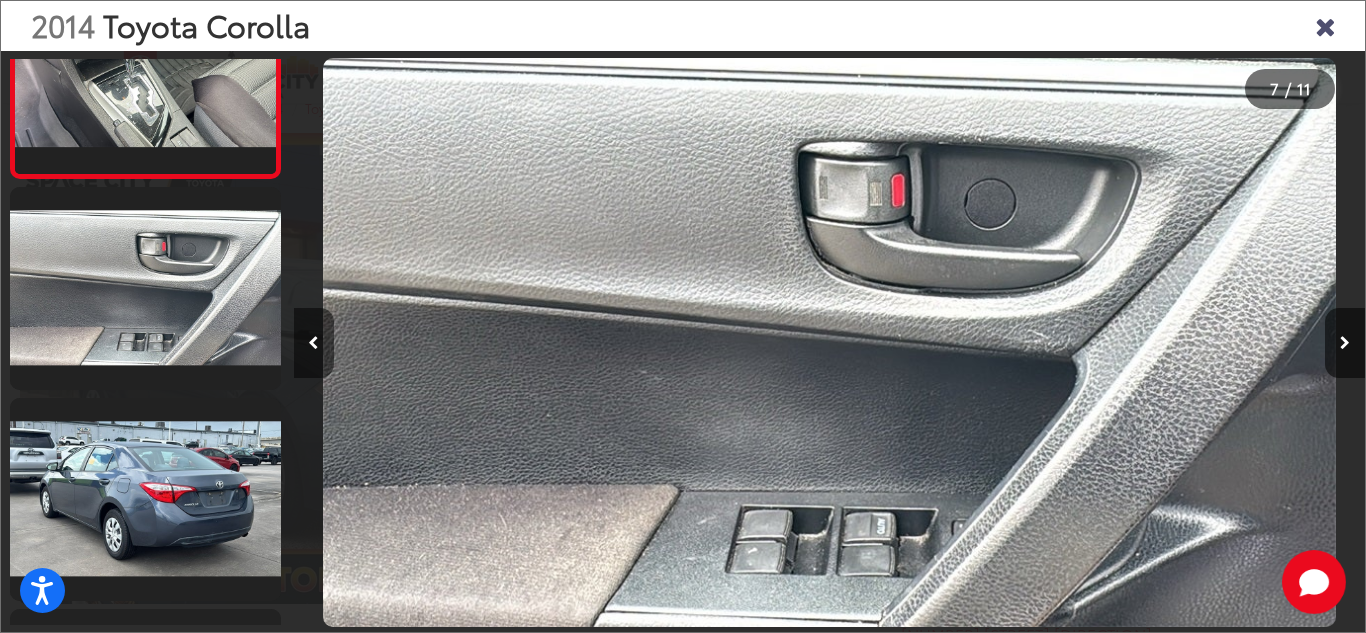 scroll, scrollTop: 0, scrollLeft: 6427, axis: horizontal 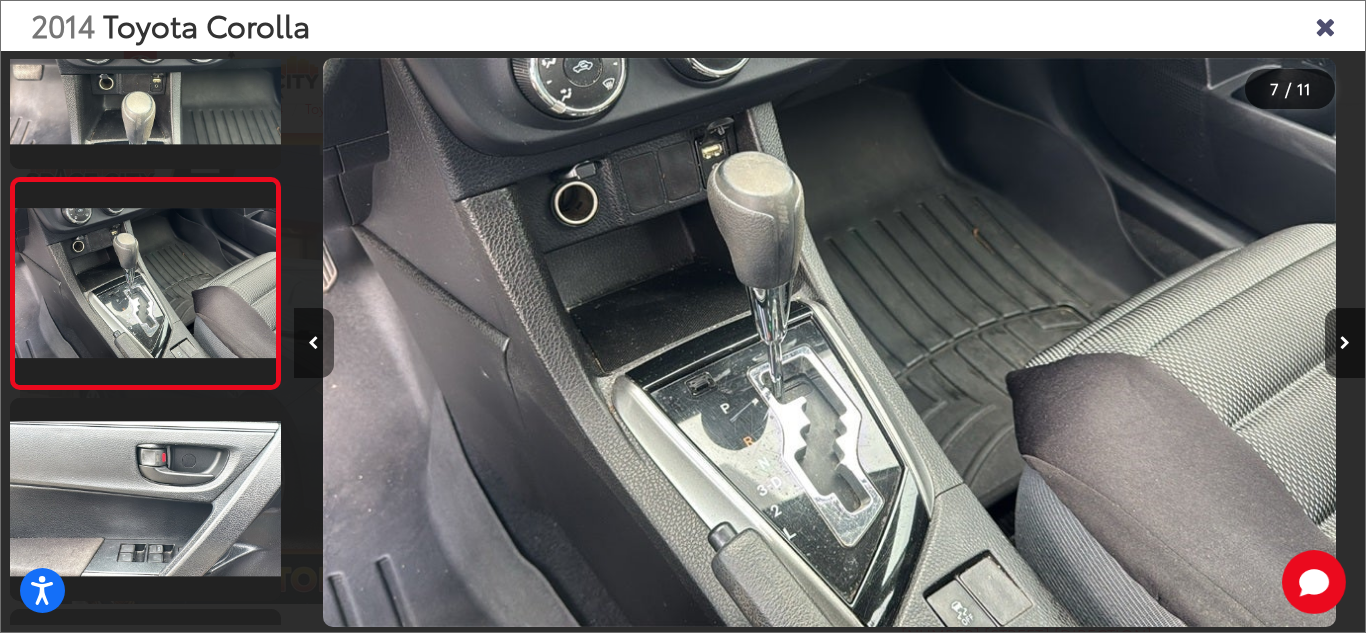 click at bounding box center (313, 343) 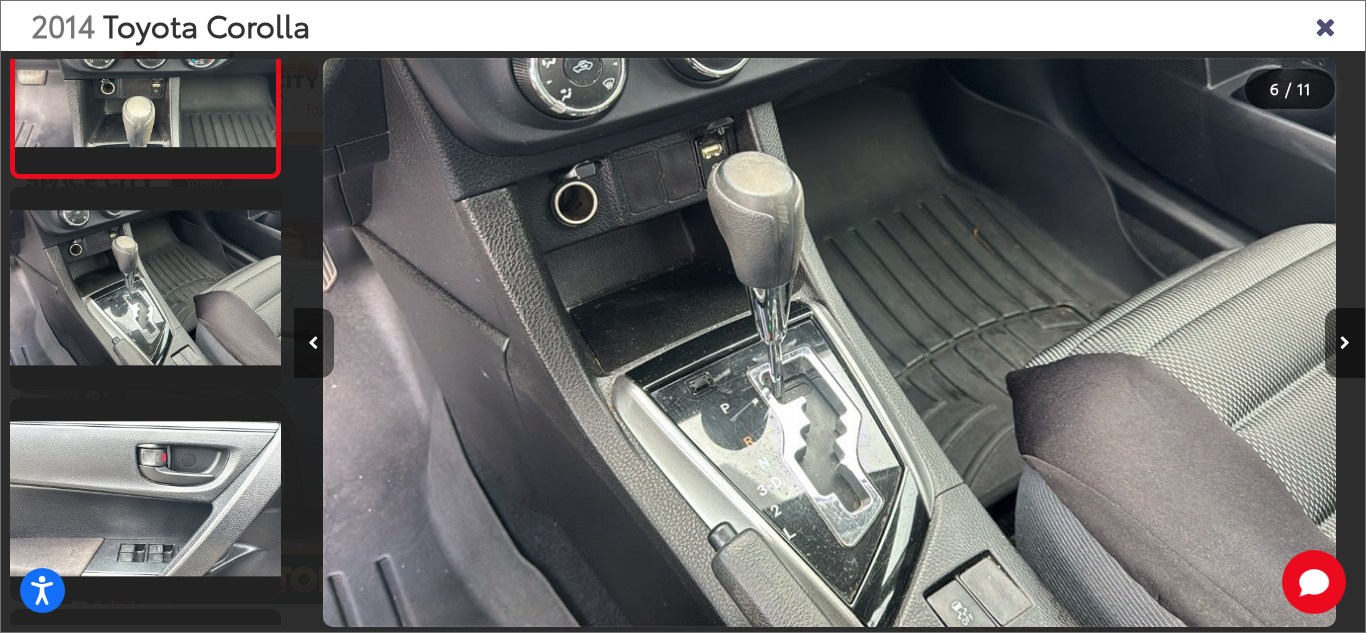 scroll, scrollTop: 0, scrollLeft: 5356, axis: horizontal 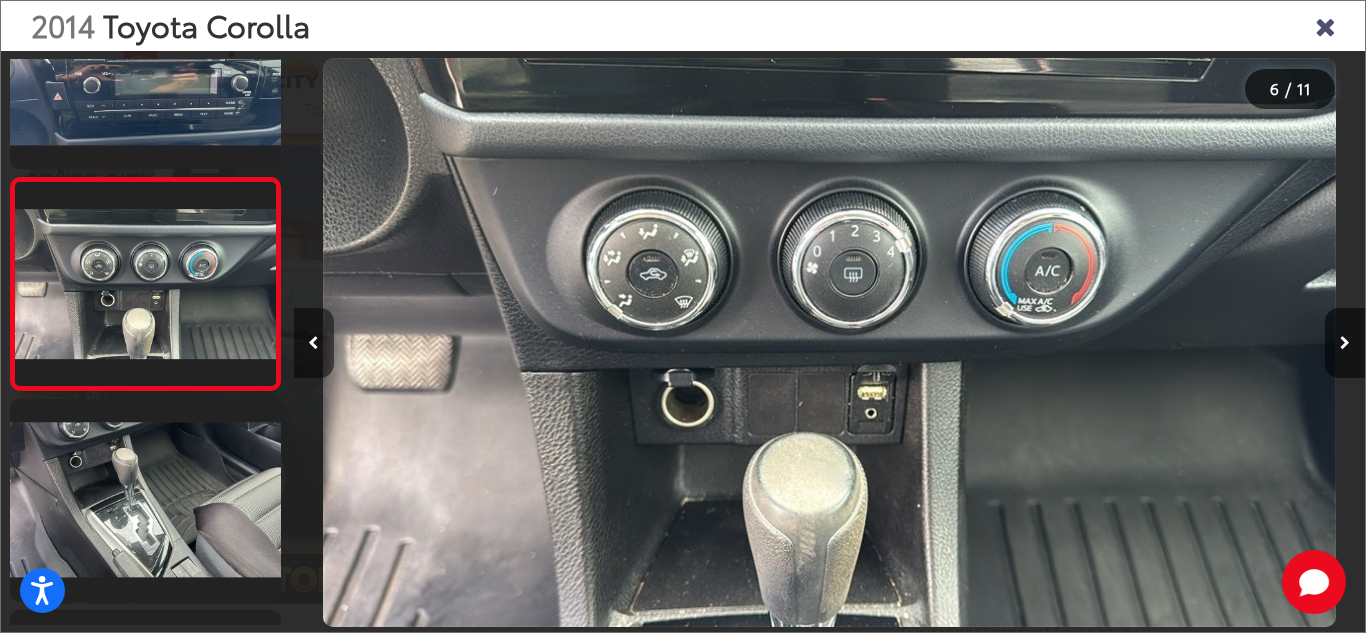 click at bounding box center (313, 343) 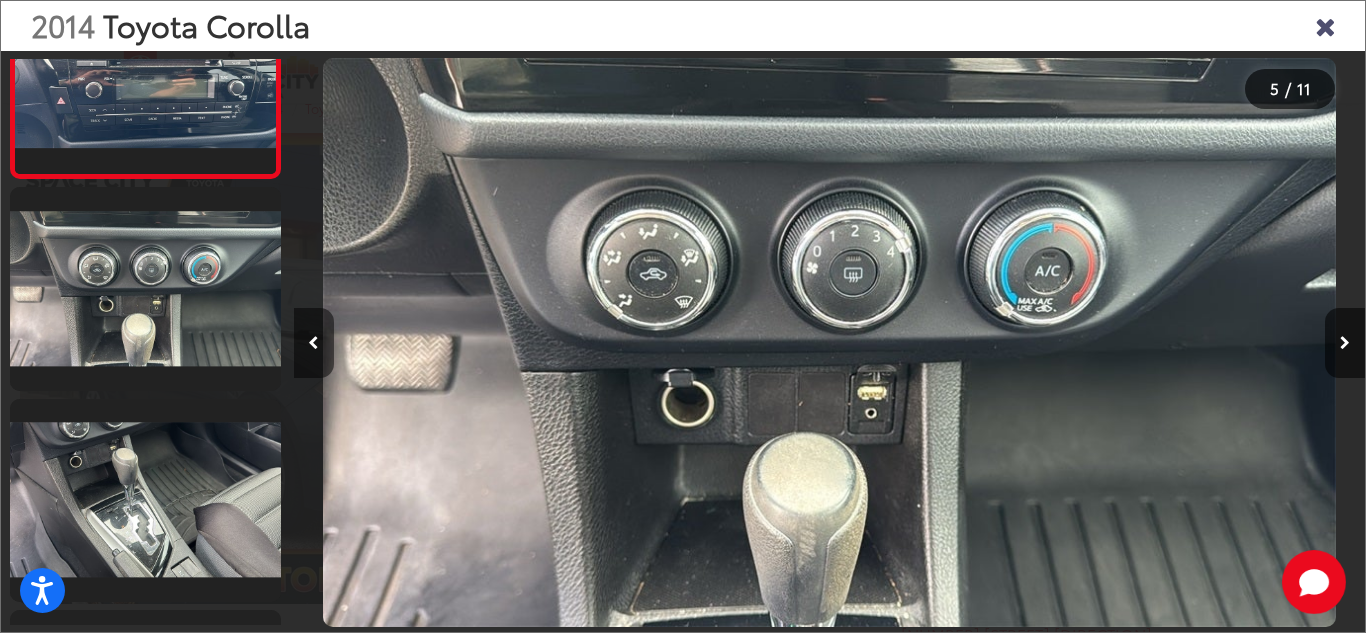 scroll, scrollTop: 0, scrollLeft: 4285, axis: horizontal 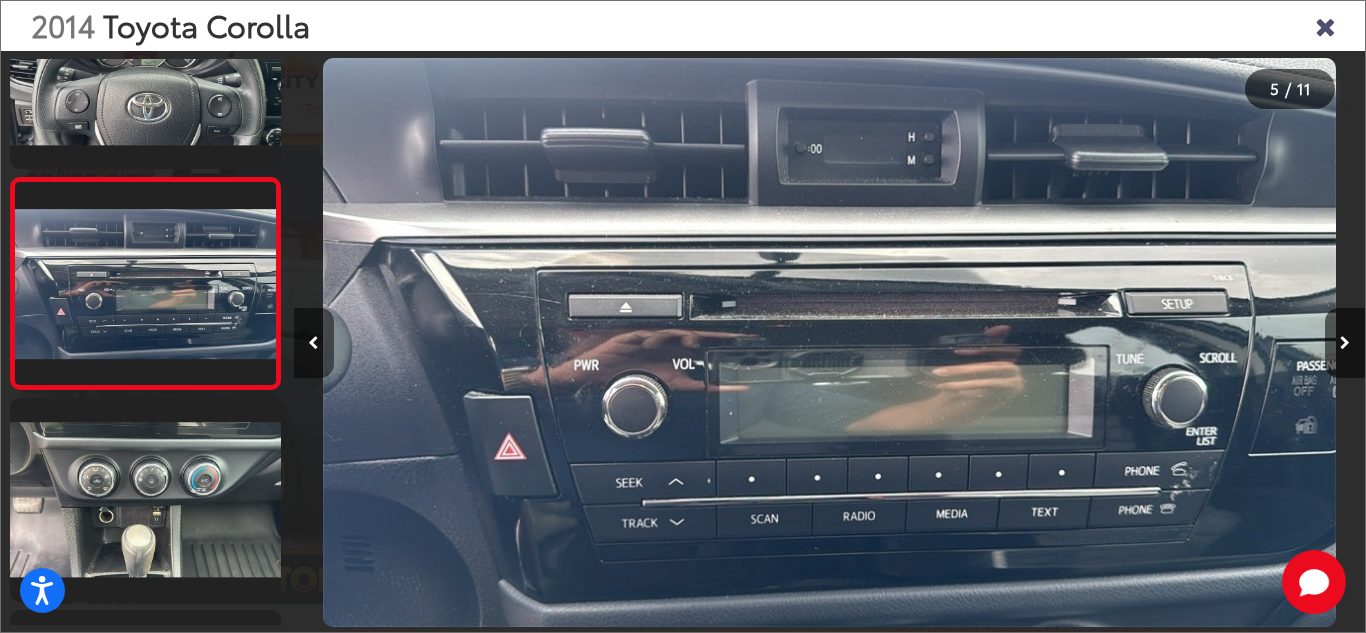 click at bounding box center (313, 343) 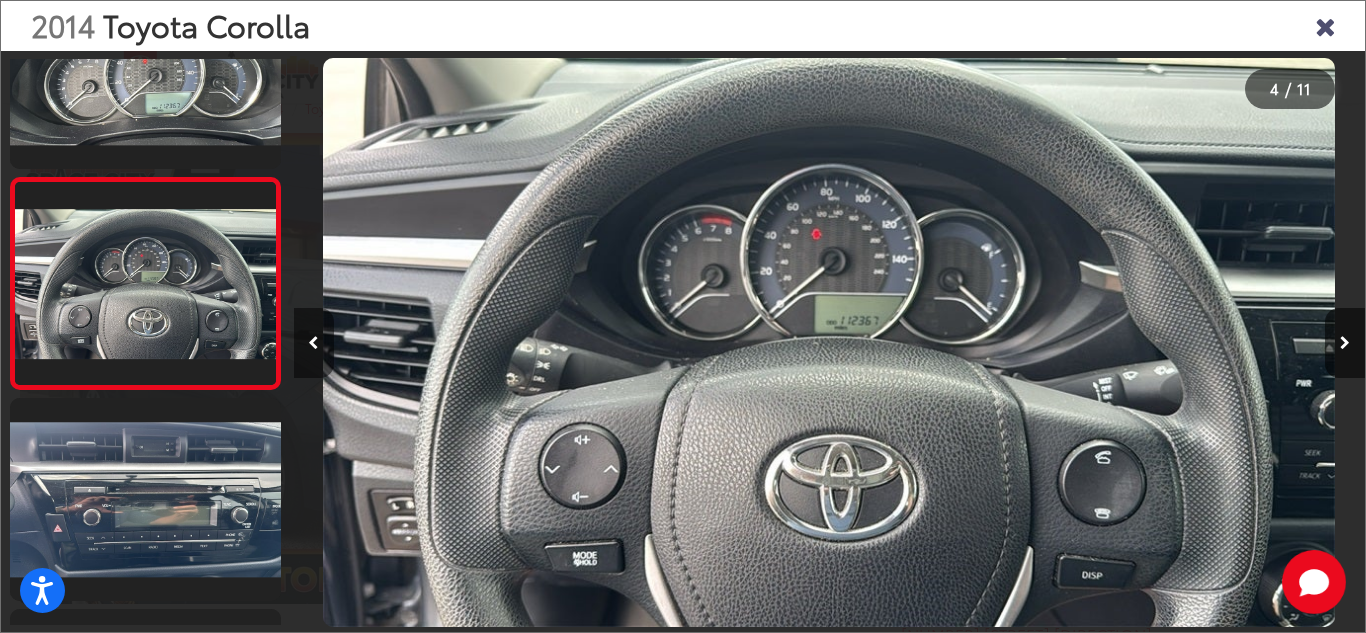 click at bounding box center [313, 343] 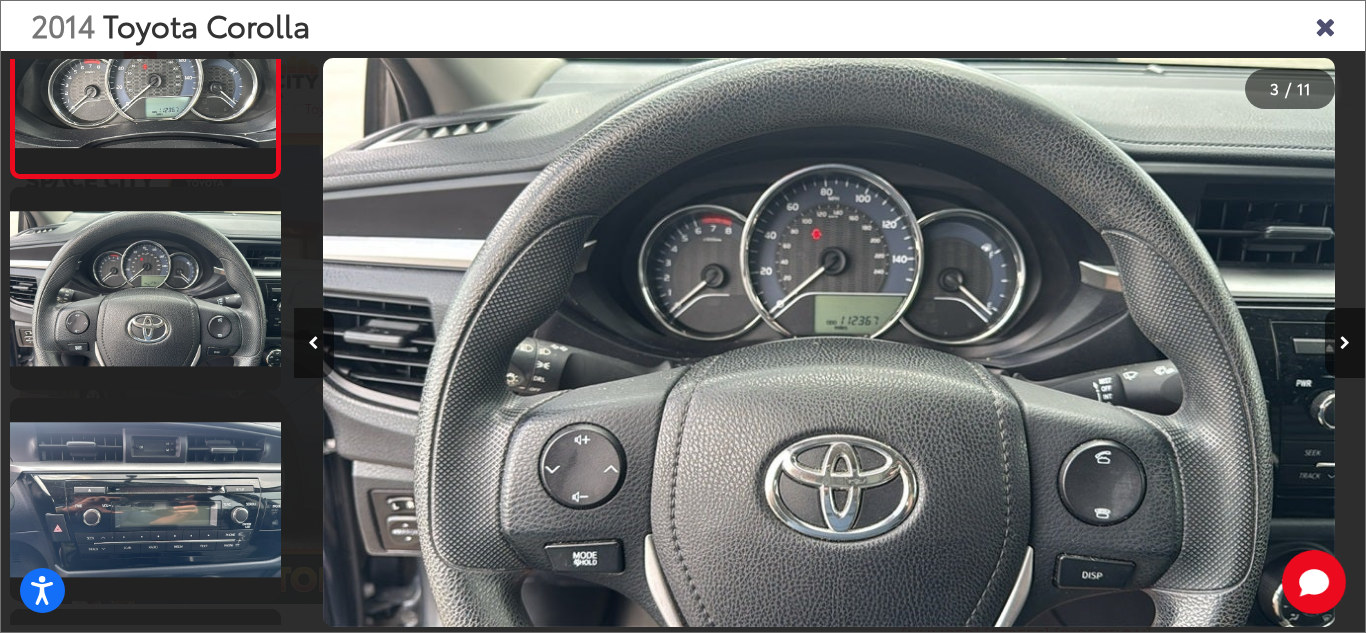 scroll, scrollTop: 0, scrollLeft: 2142, axis: horizontal 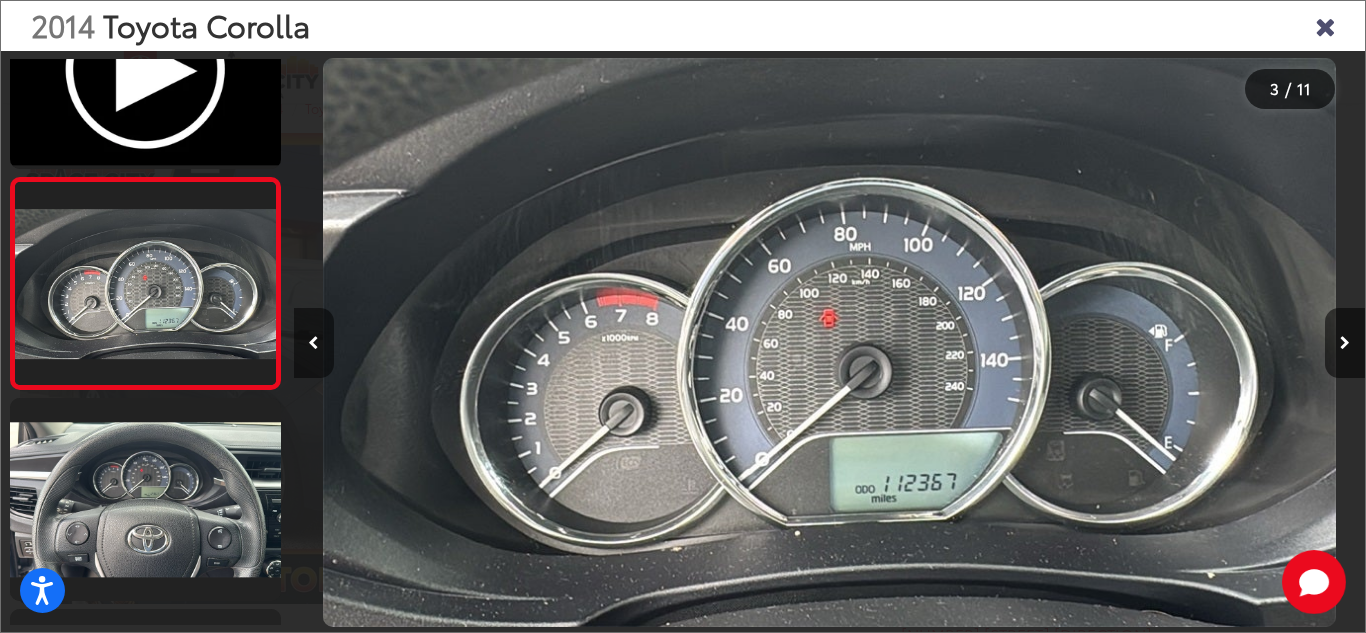 click at bounding box center (313, 343) 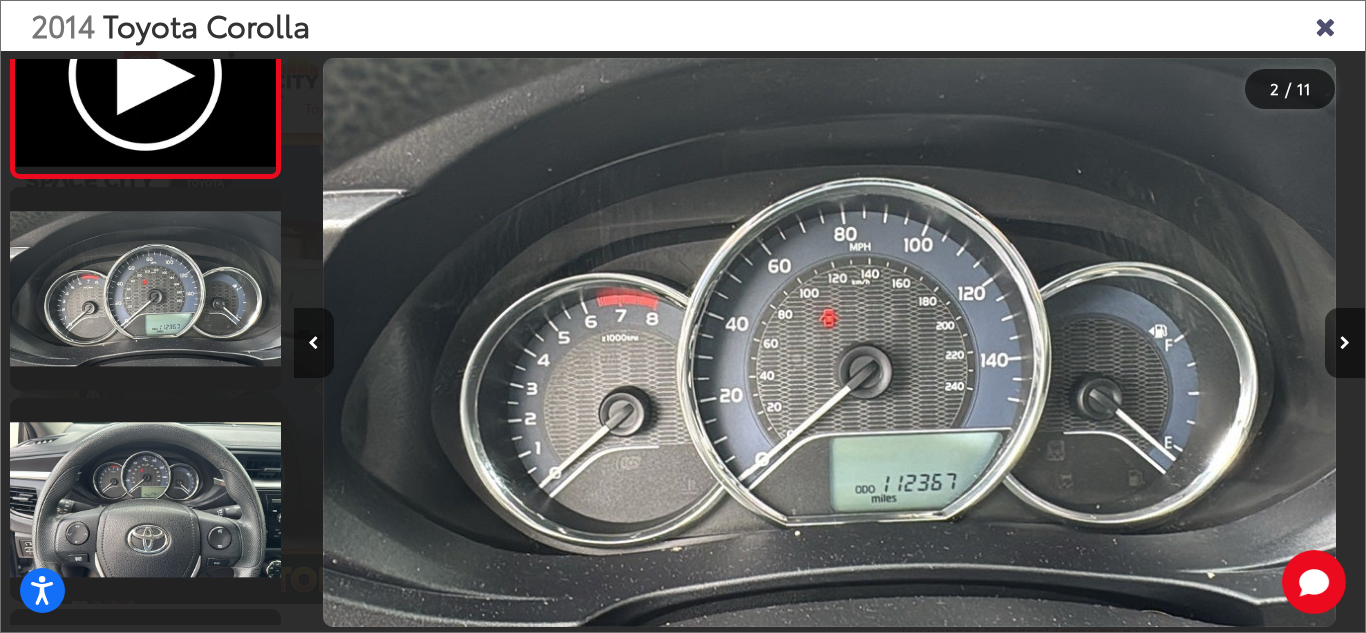 scroll, scrollTop: 0, scrollLeft: 1071, axis: horizontal 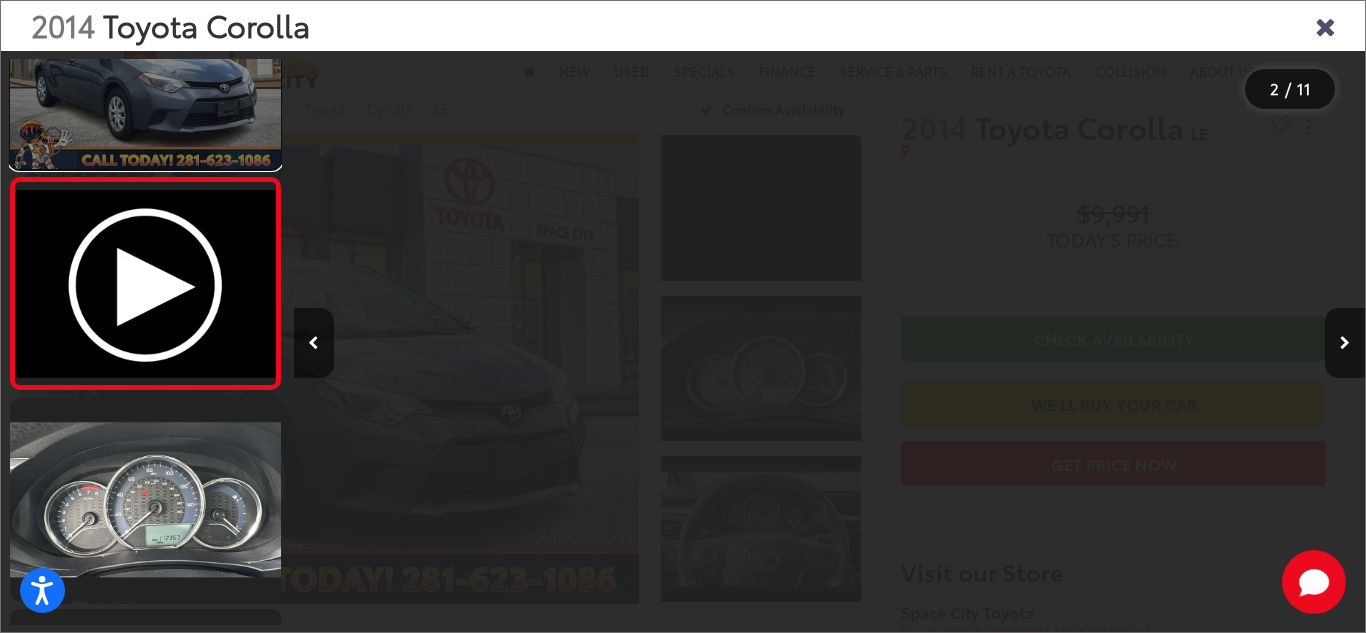 click at bounding box center (145, 67) 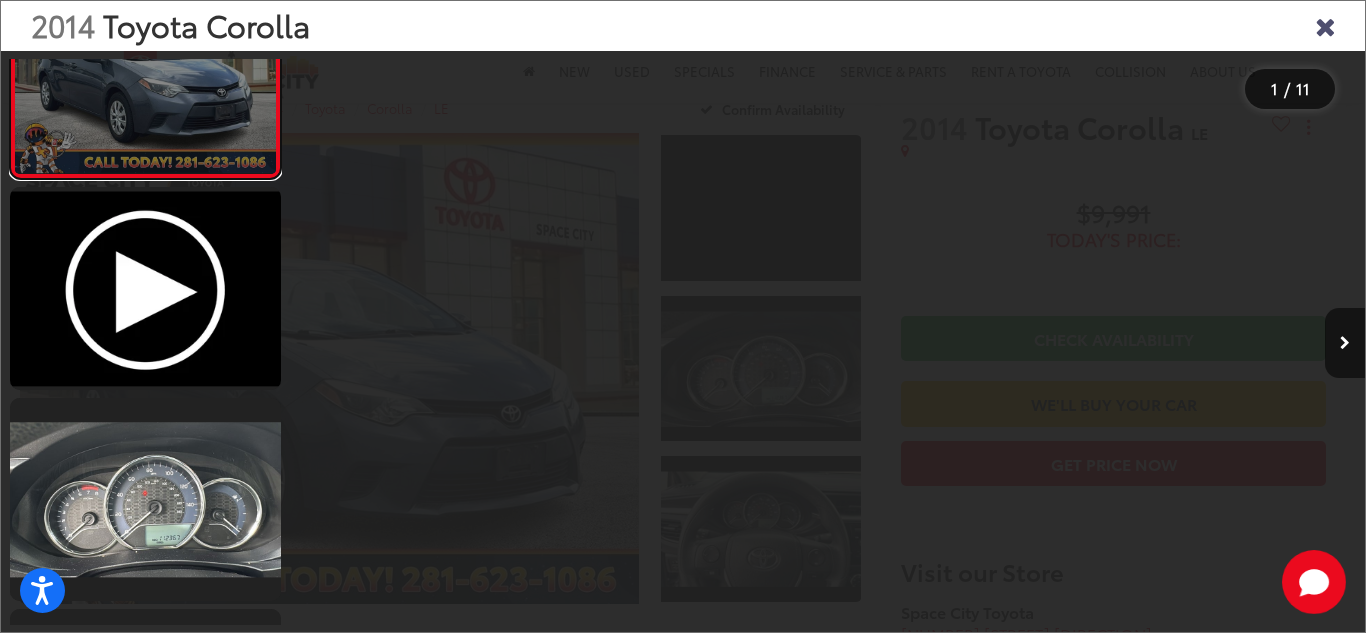 scroll, scrollTop: 0, scrollLeft: 0, axis: both 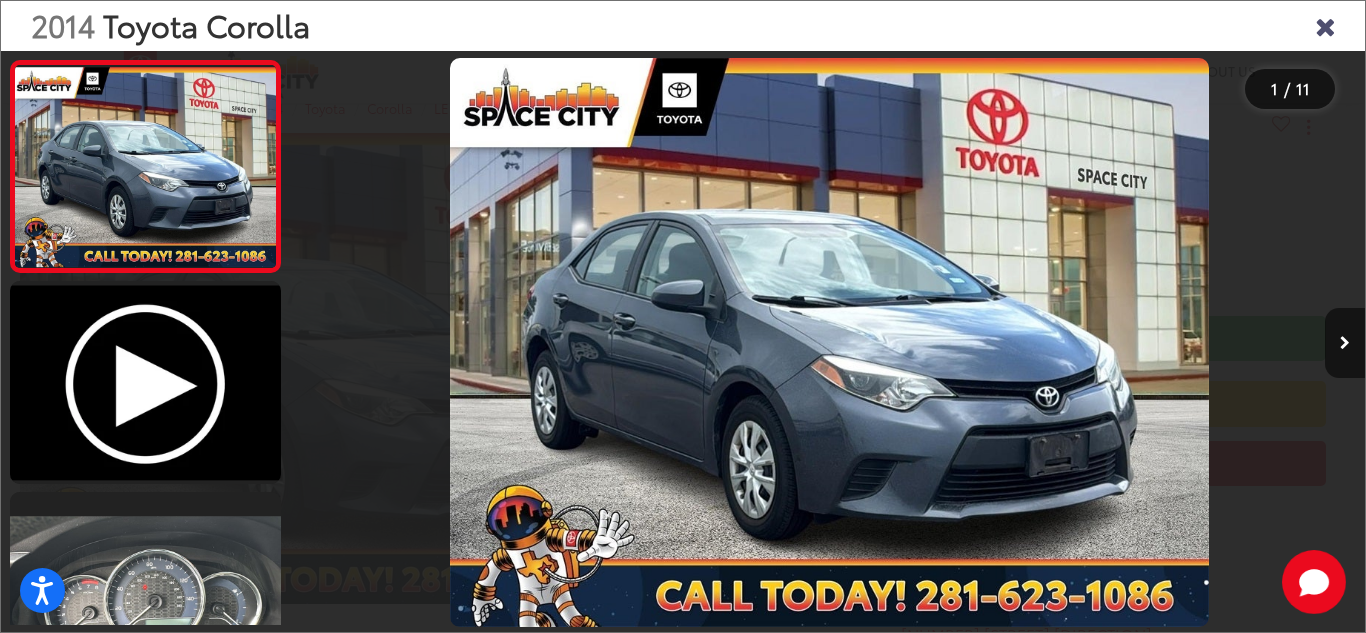 click at bounding box center (830, 343) 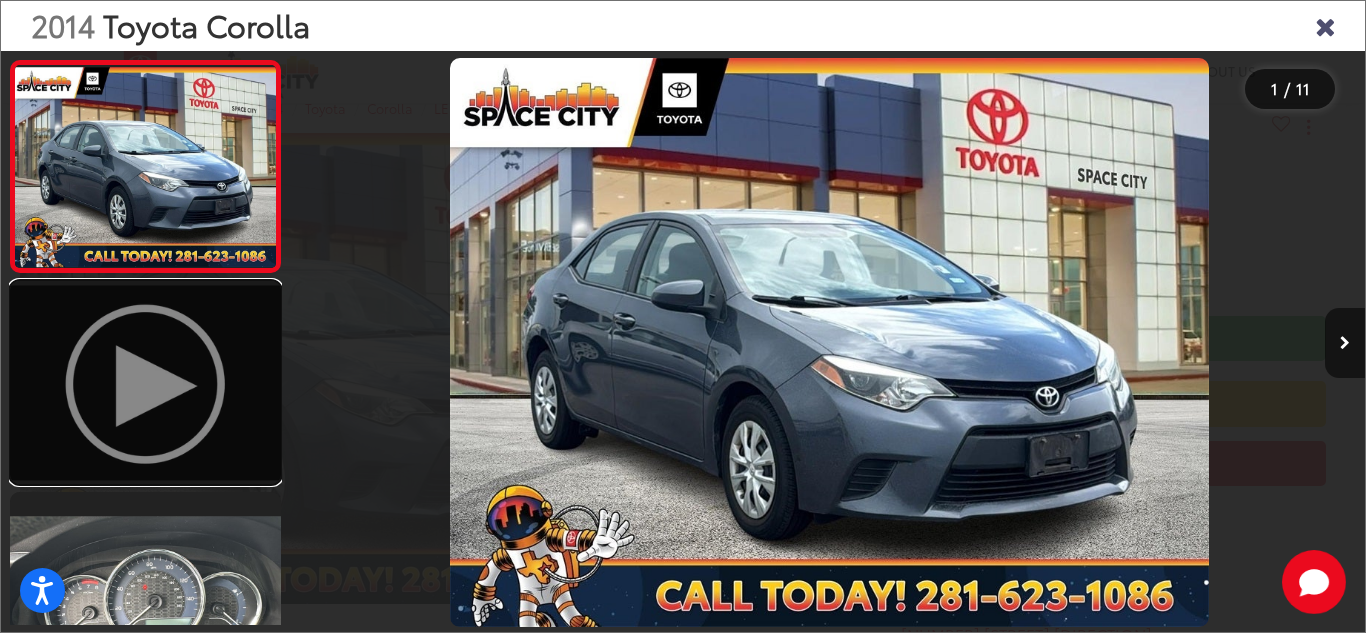 click at bounding box center [145, 382] 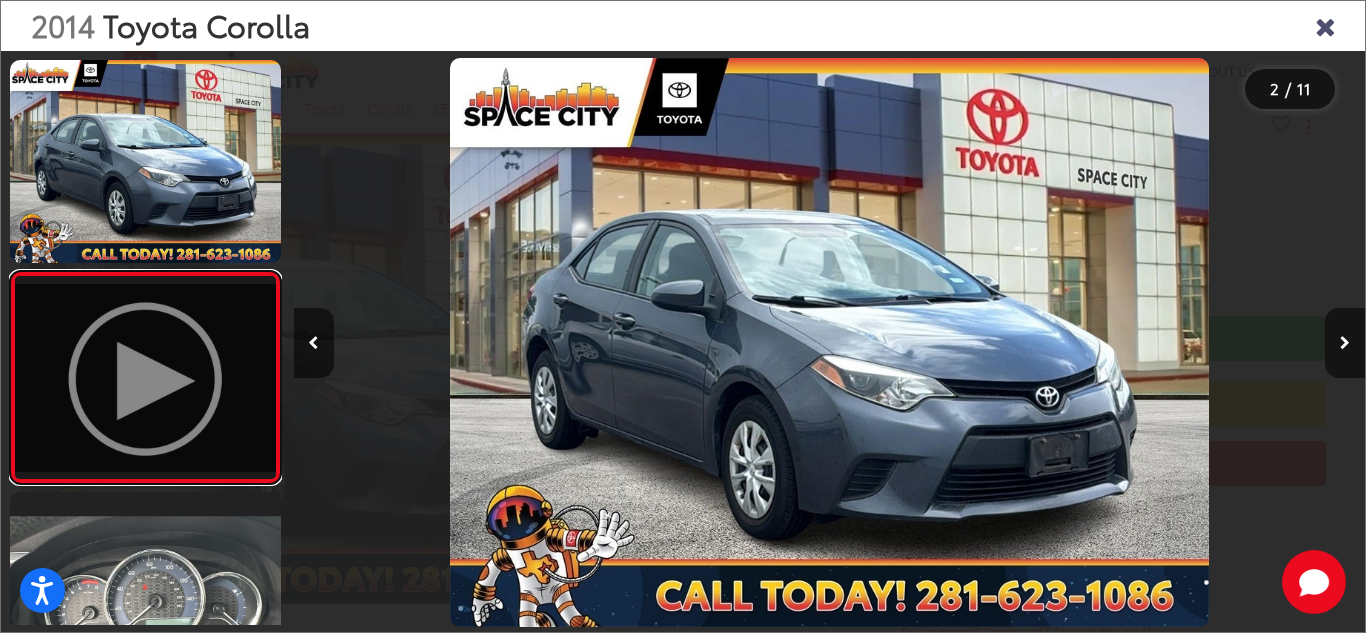 scroll, scrollTop: 0, scrollLeft: 1071, axis: horizontal 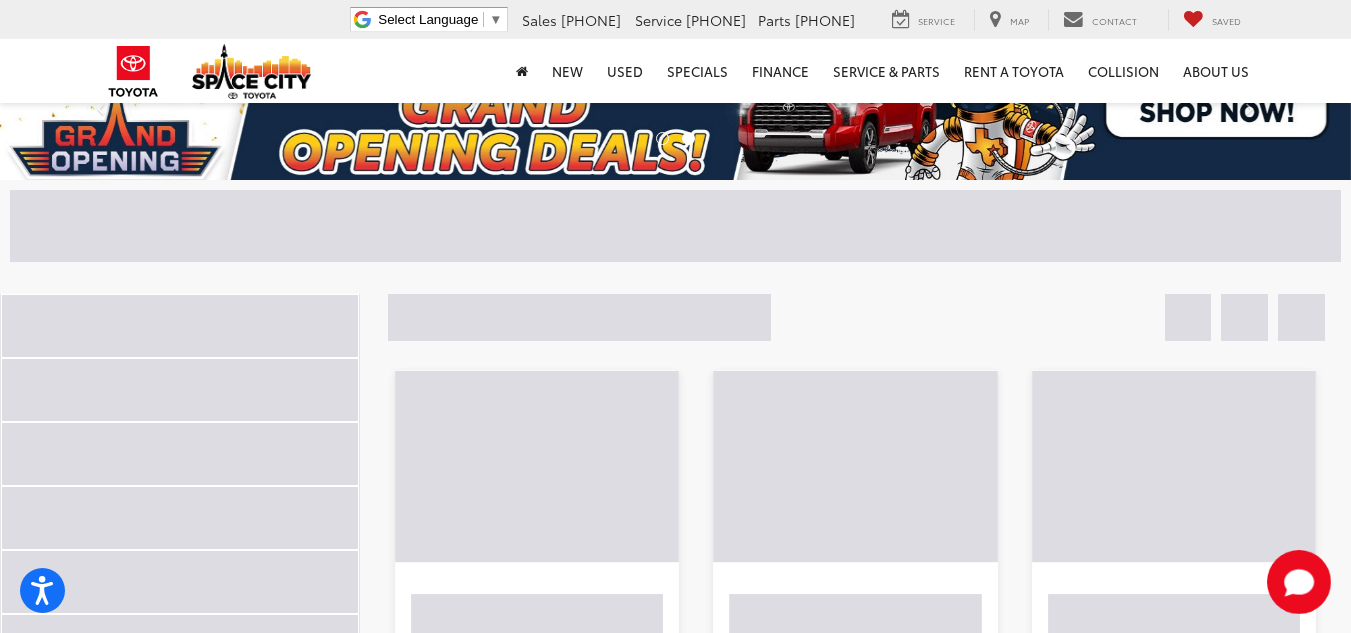 click at bounding box center [855, 317] 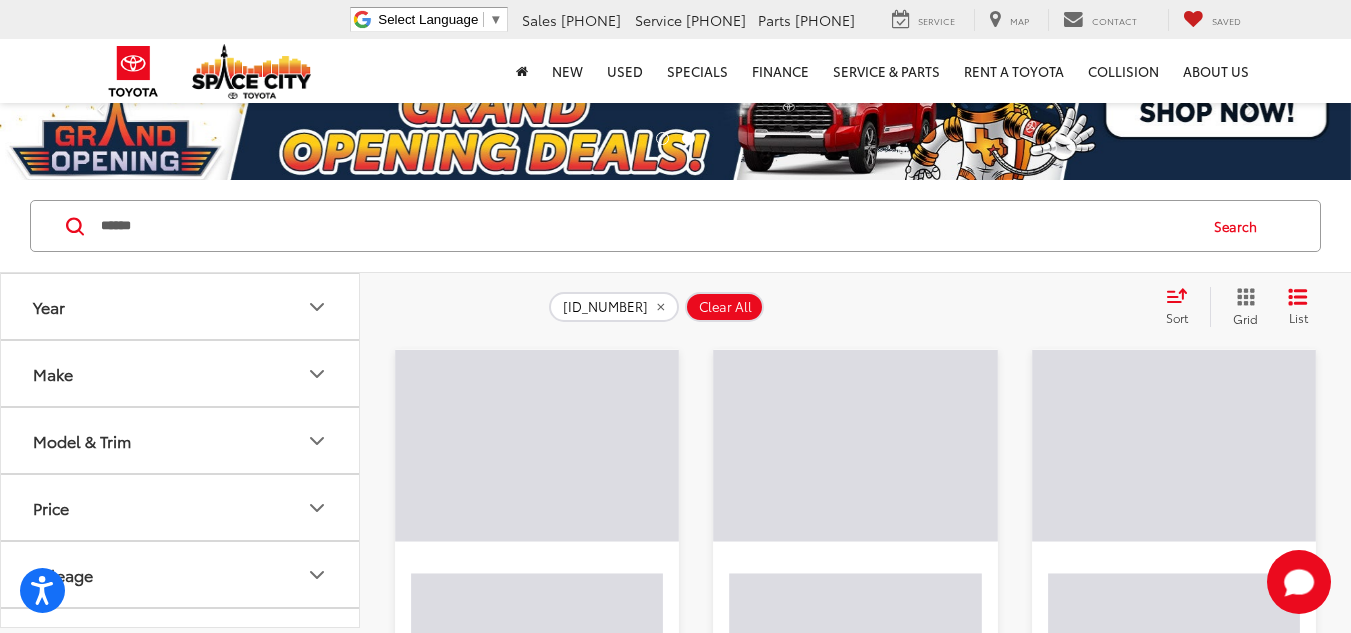 click on "Search" at bounding box center [1240, 226] 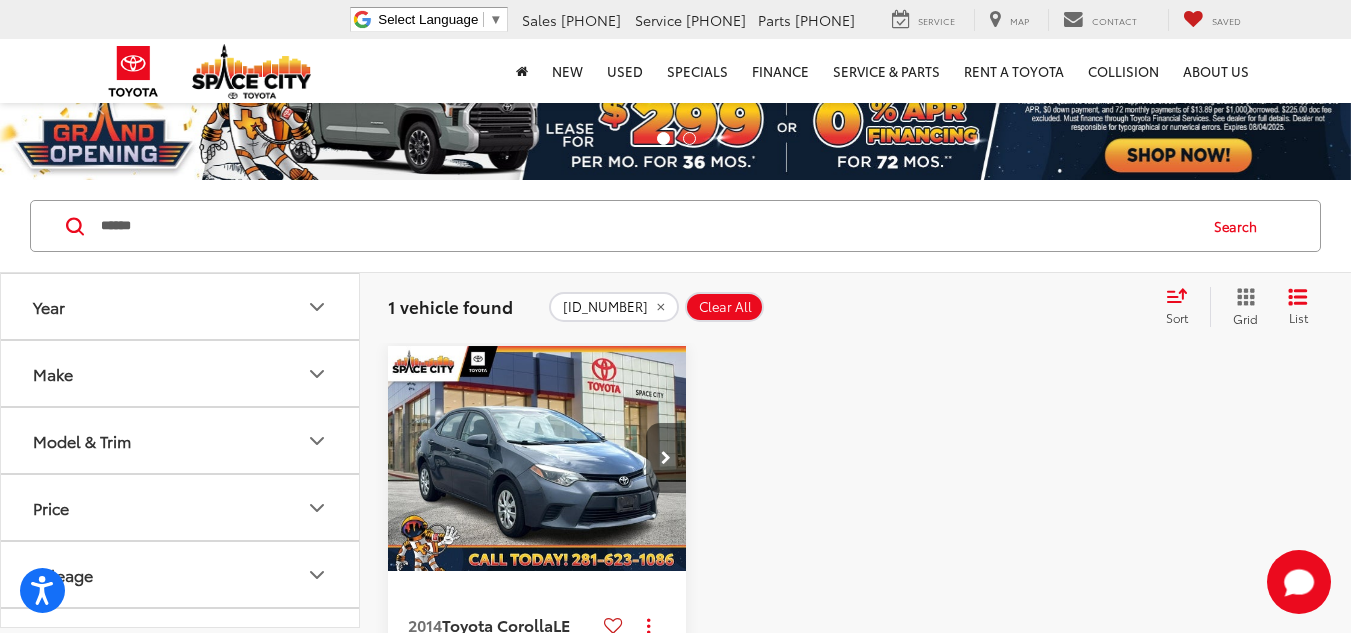 click at bounding box center (666, 458) 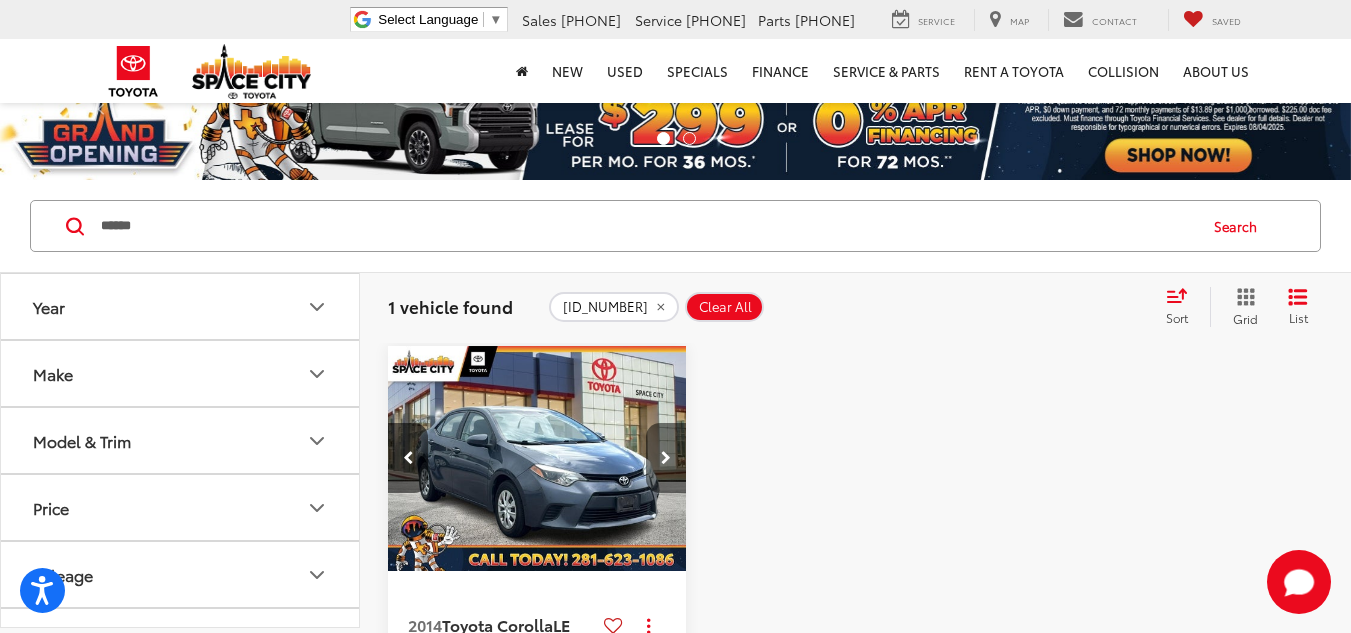 scroll, scrollTop: 0, scrollLeft: 301, axis: horizontal 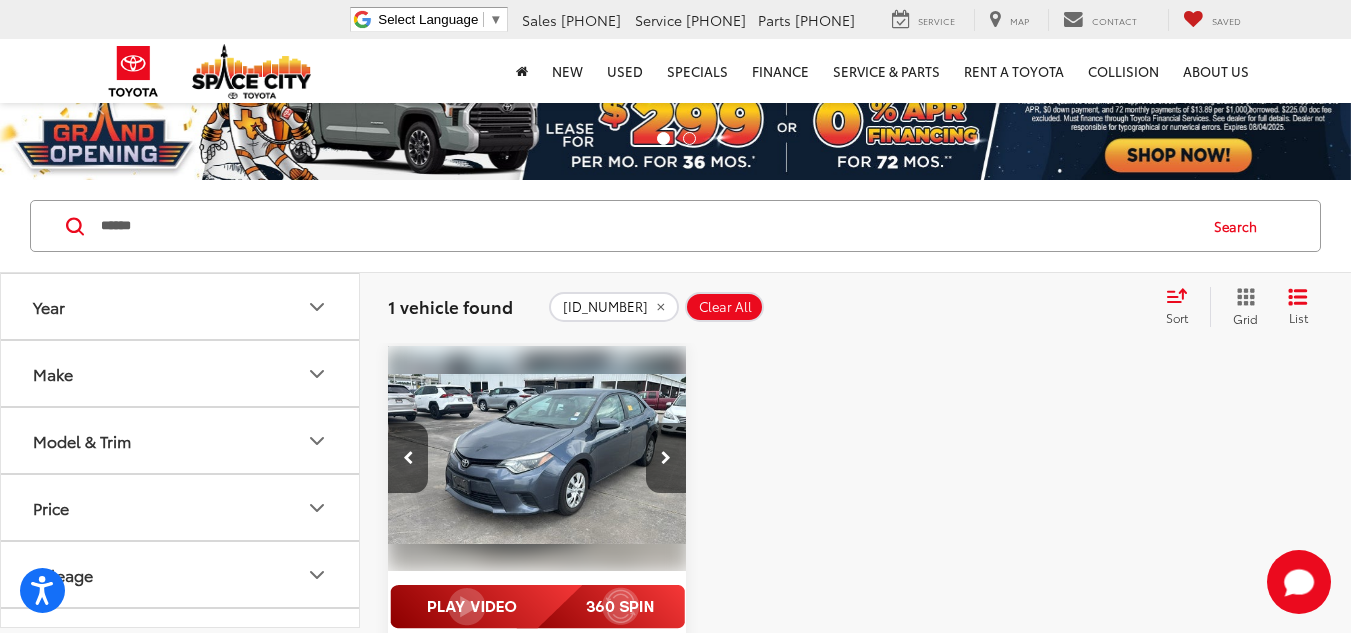 click at bounding box center (537, 459) 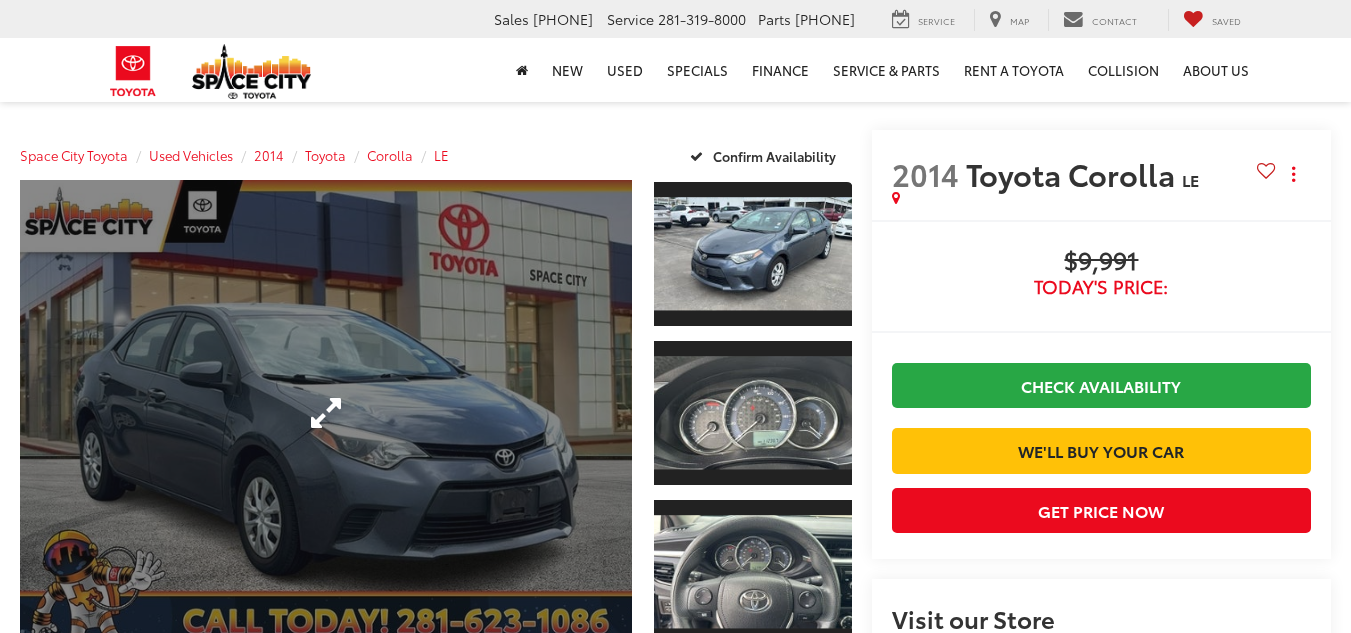 scroll, scrollTop: 0, scrollLeft: 0, axis: both 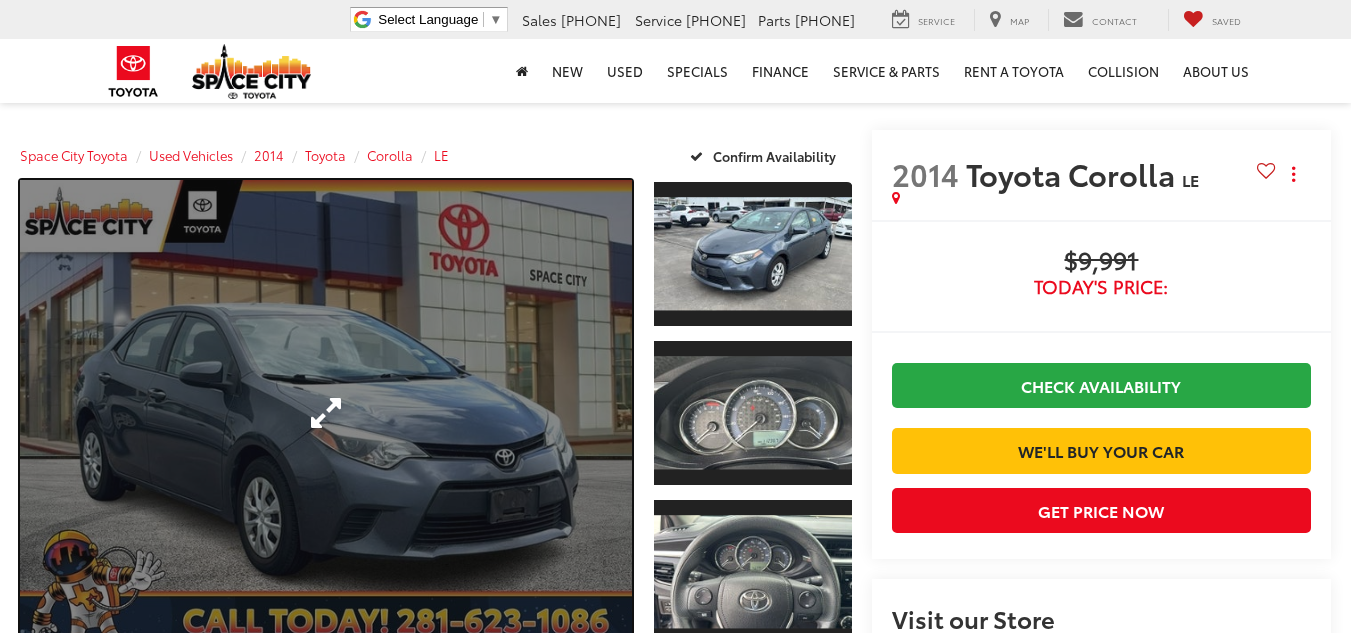 click at bounding box center [326, 413] 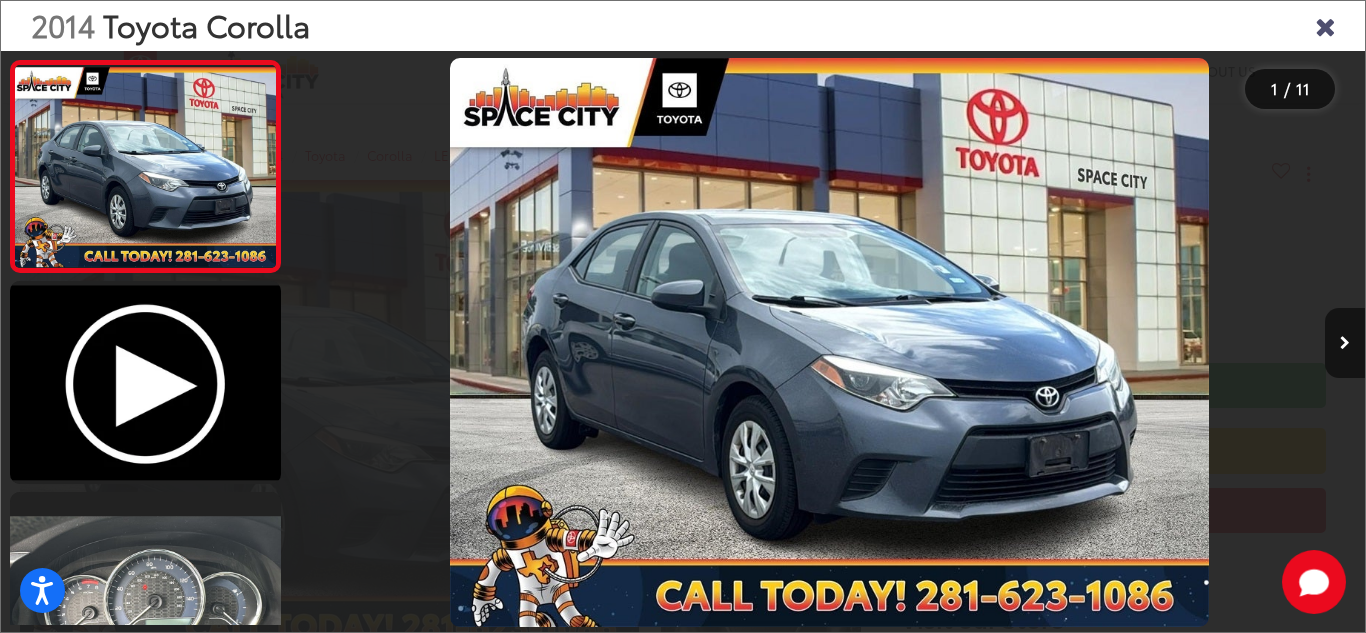 click at bounding box center (830, 343) 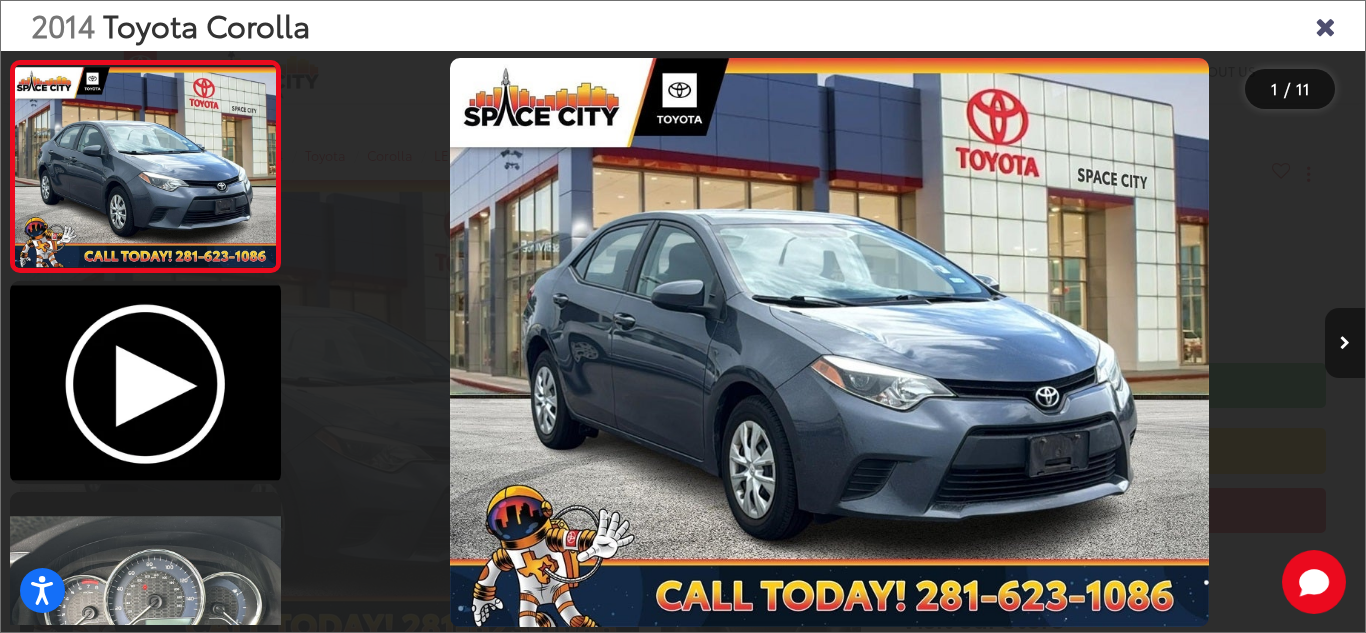 click at bounding box center (1345, 343) 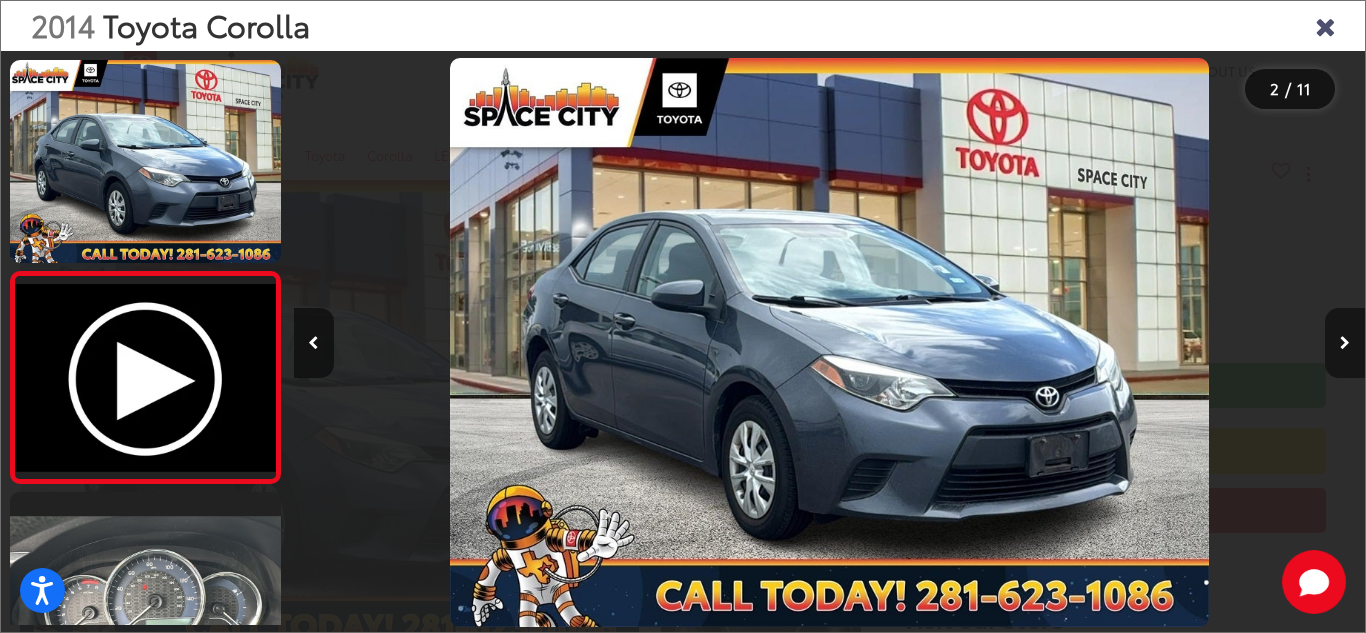 scroll, scrollTop: 0, scrollLeft: 1071, axis: horizontal 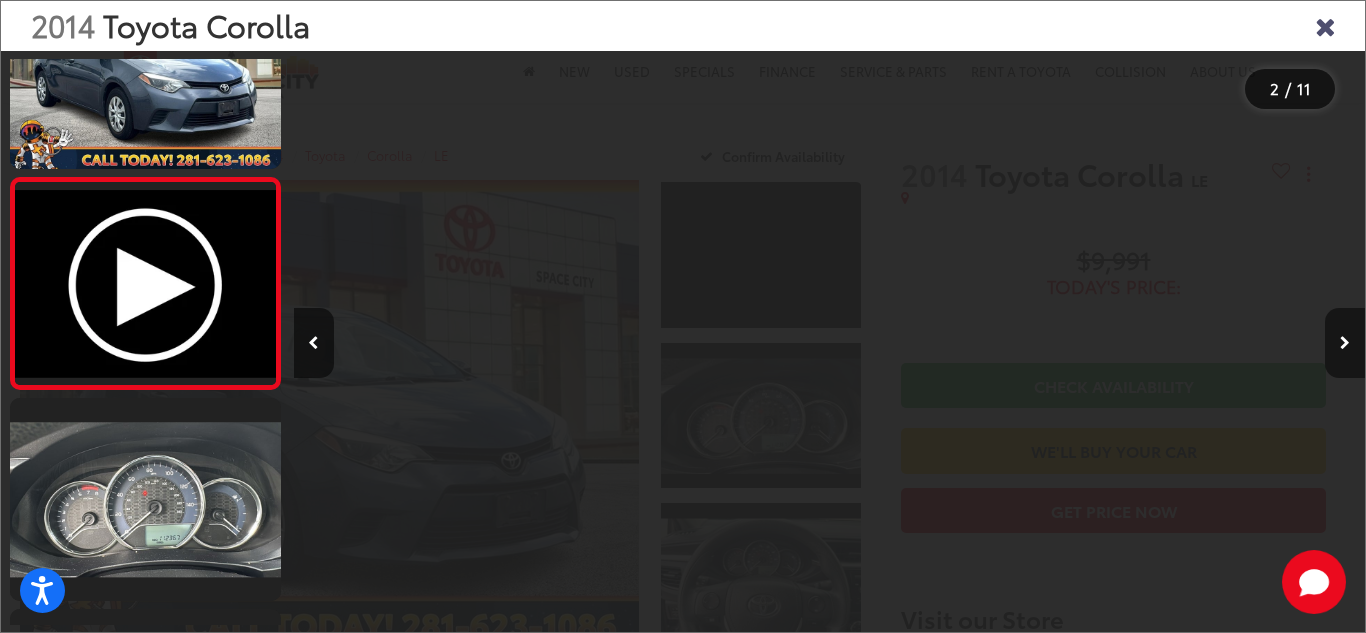 click at bounding box center [1345, 343] 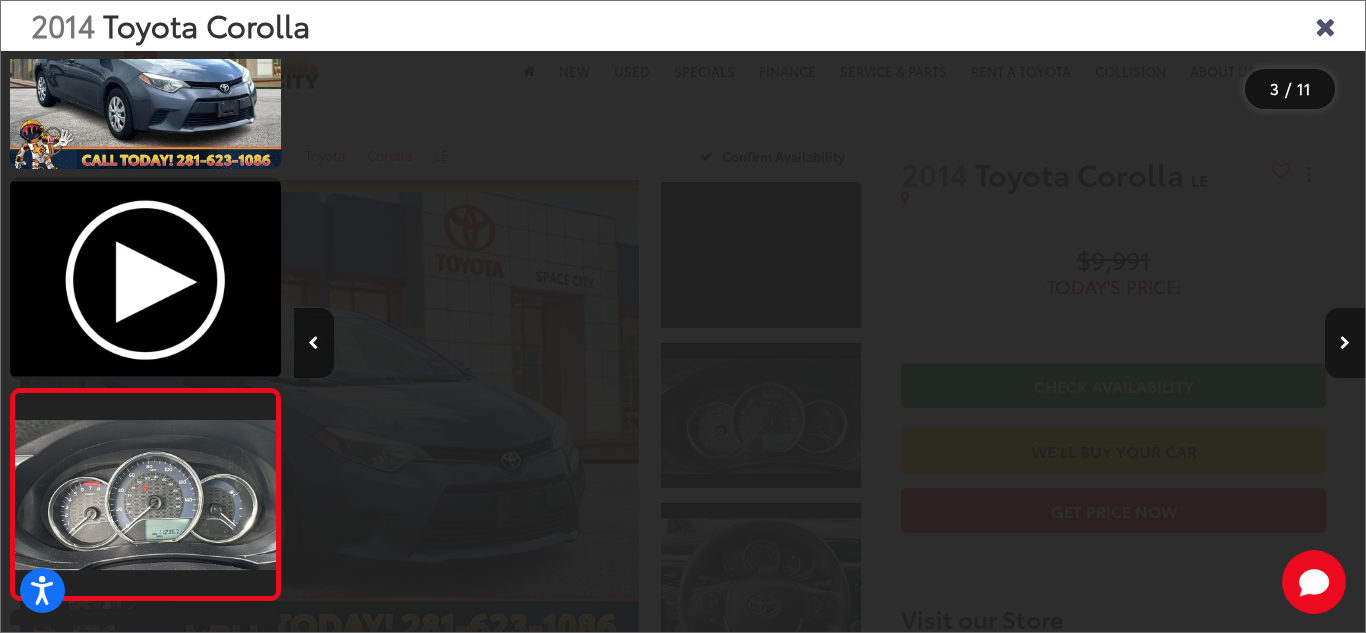 scroll, scrollTop: 0, scrollLeft: 2142, axis: horizontal 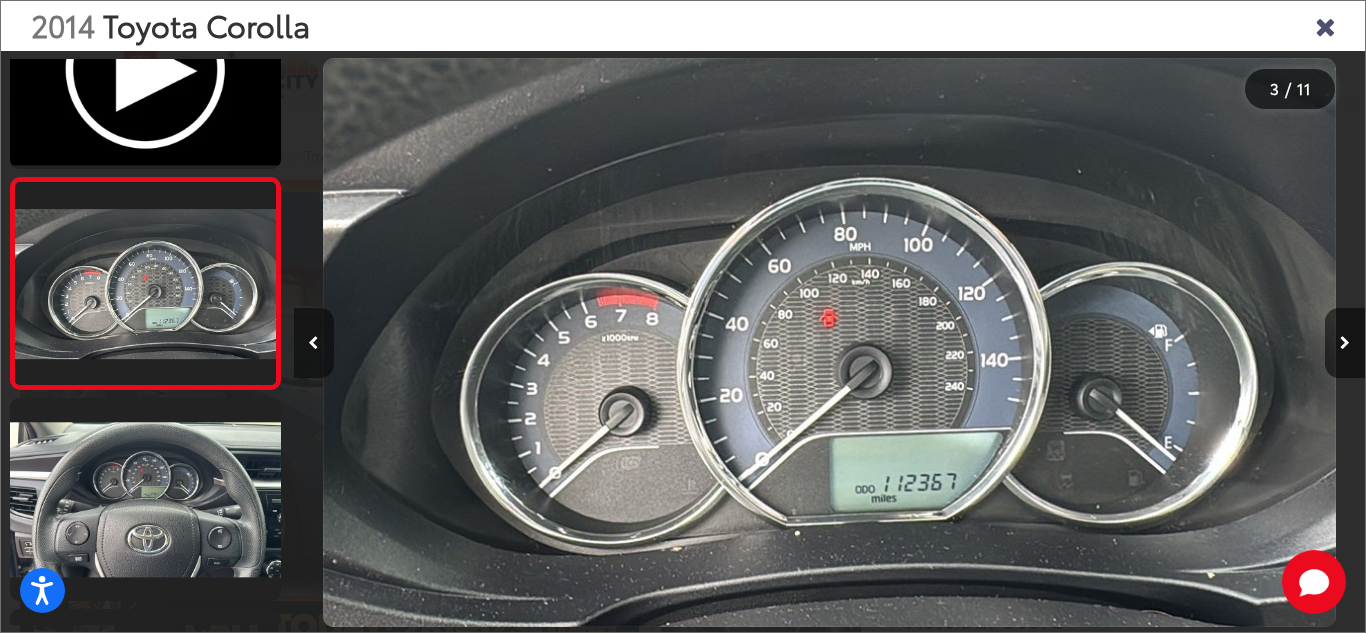 click at bounding box center (314, 343) 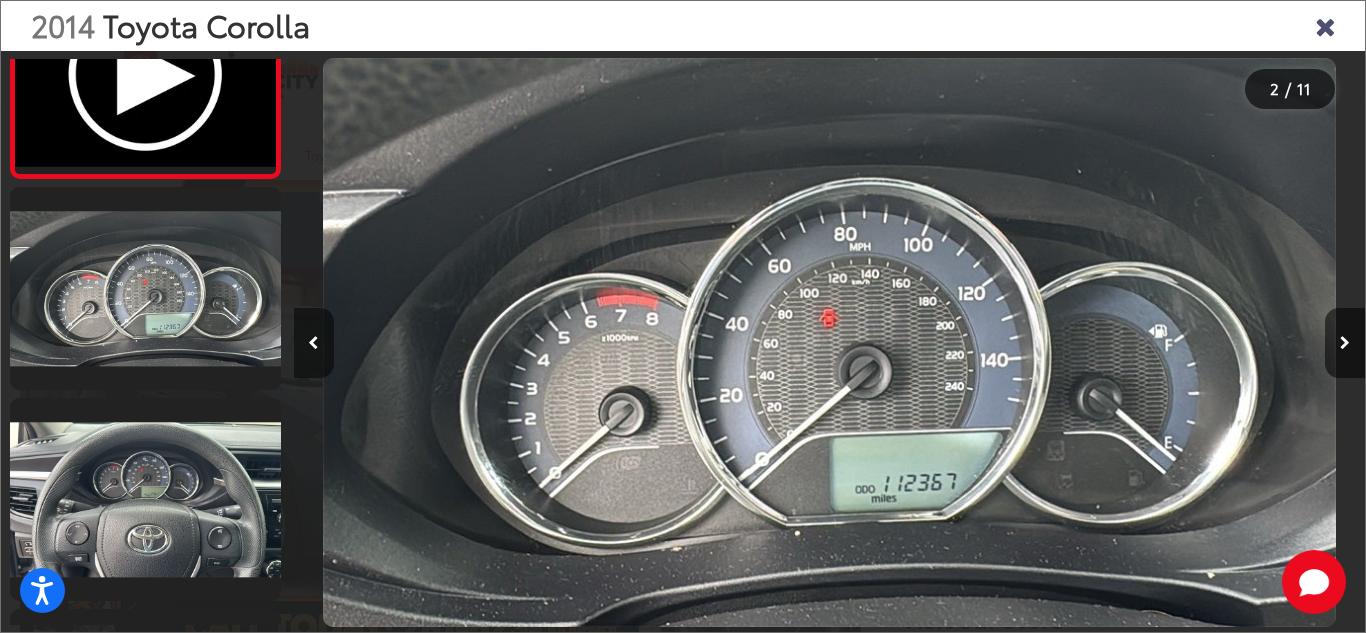 scroll, scrollTop: 0, scrollLeft: 1071, axis: horizontal 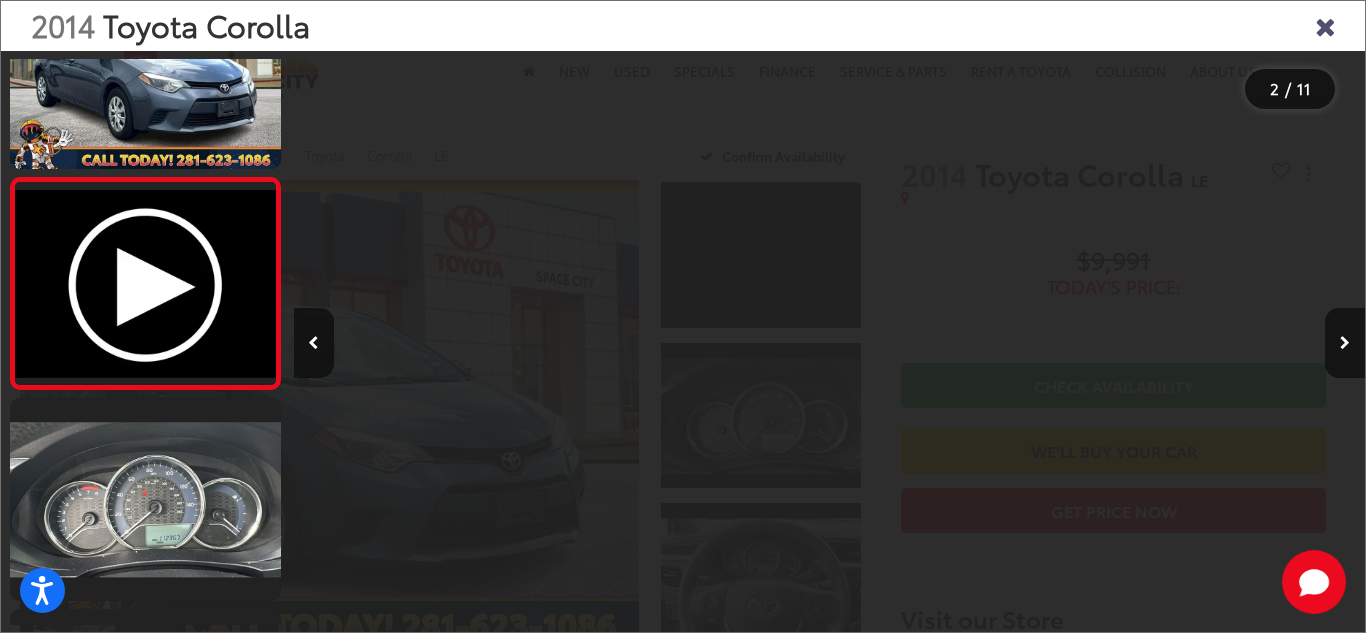 click at bounding box center (1231, 342) 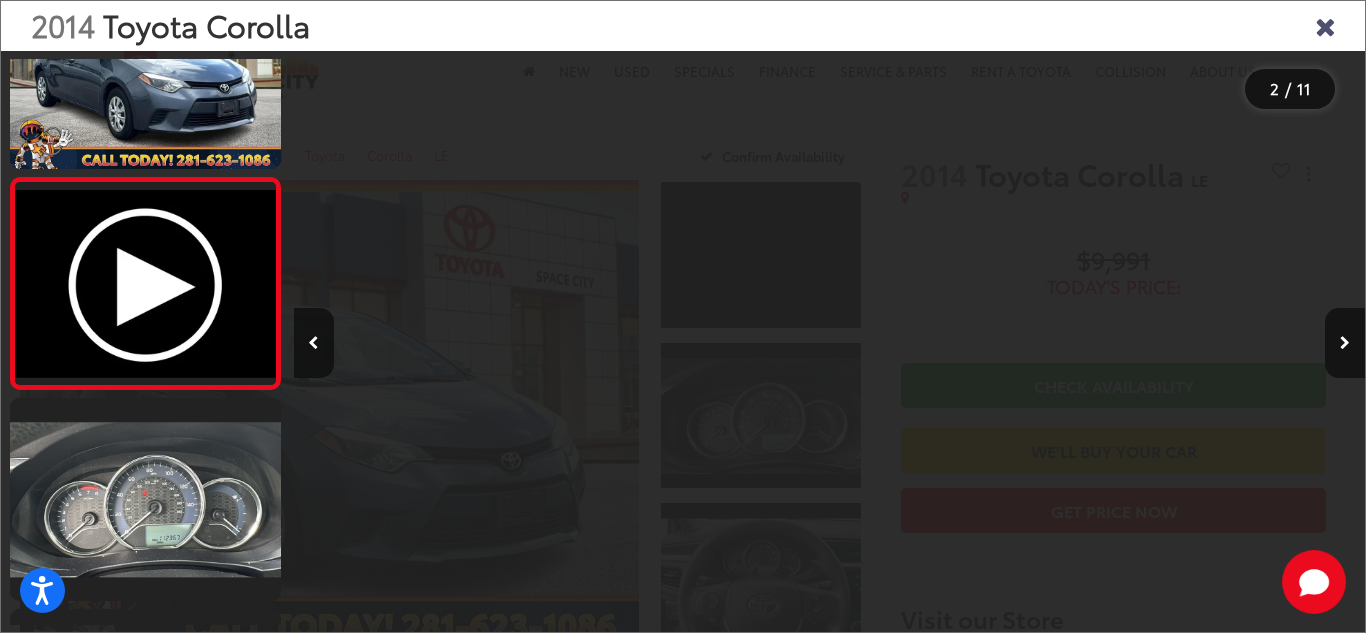click at bounding box center (1231, 342) 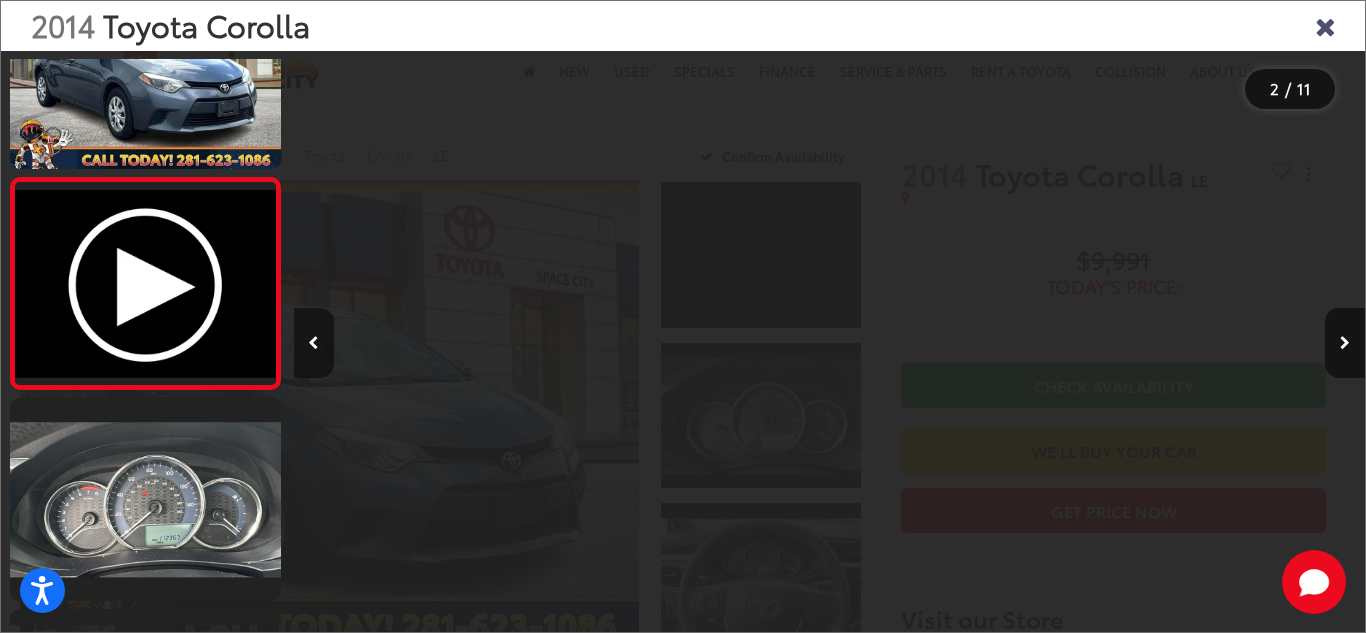 click at bounding box center (313, 343) 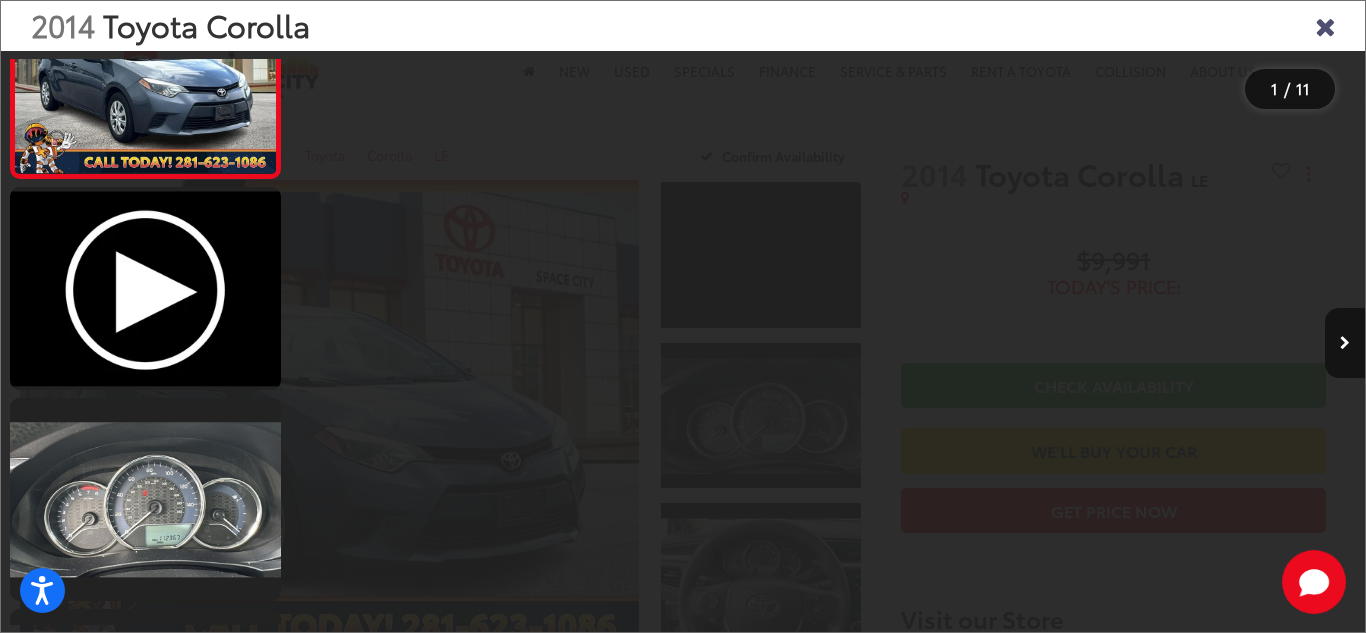 scroll, scrollTop: 0, scrollLeft: 0, axis: both 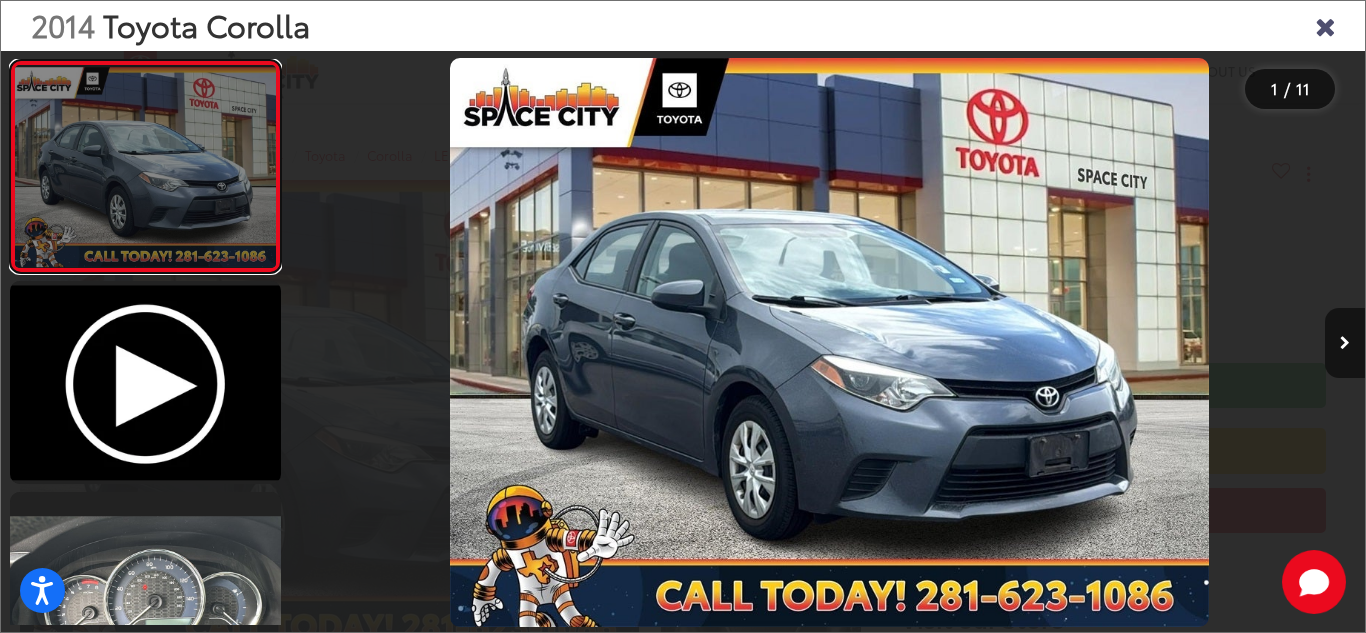 click at bounding box center [145, 166] 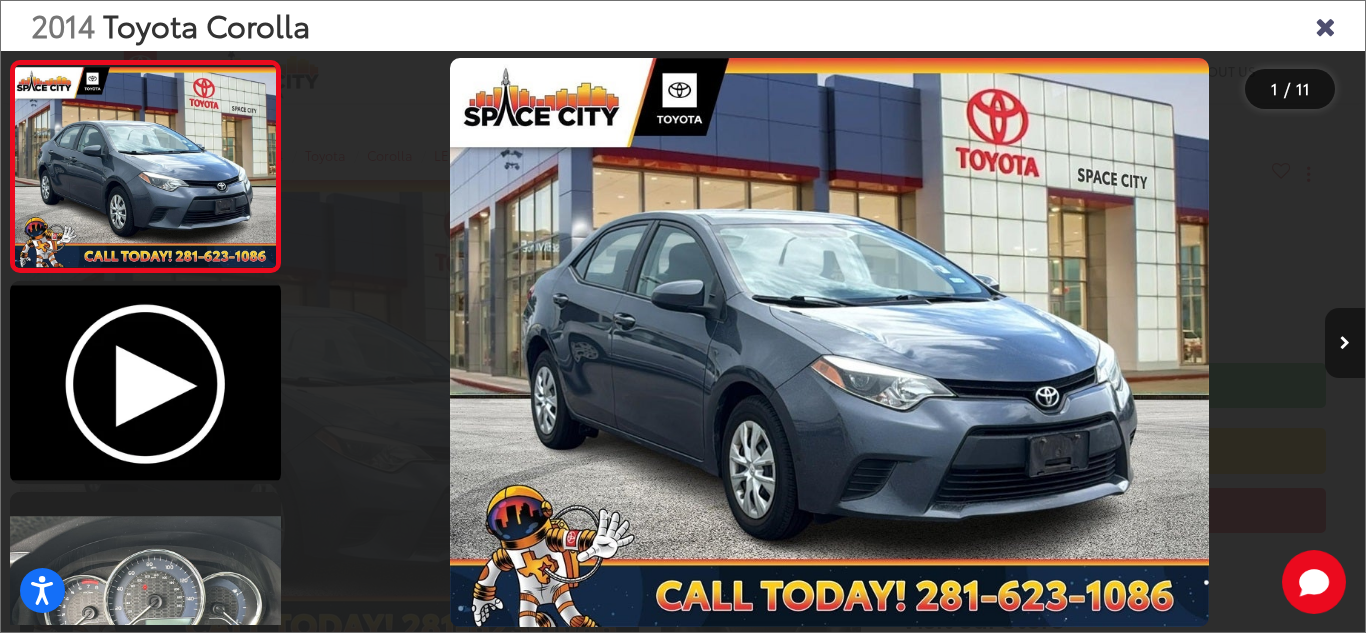 drag, startPoint x: 1348, startPoint y: 179, endPoint x: 1341, endPoint y: 309, distance: 130.18832 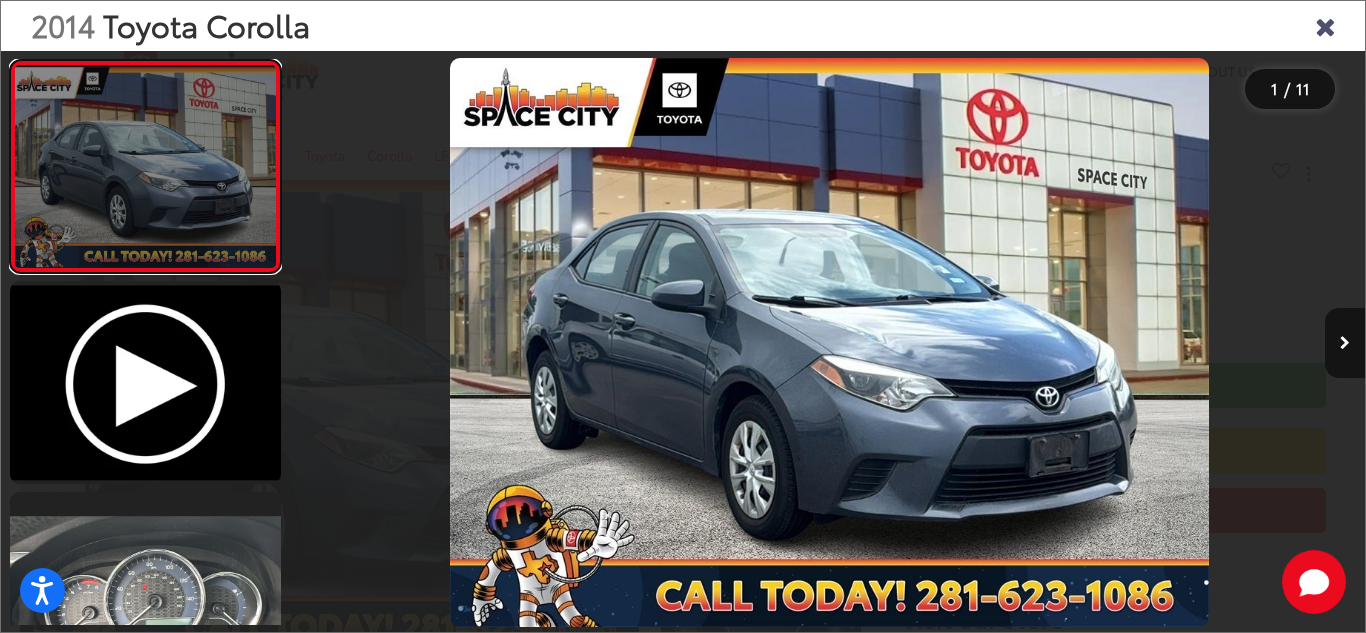 click at bounding box center [145, 166] 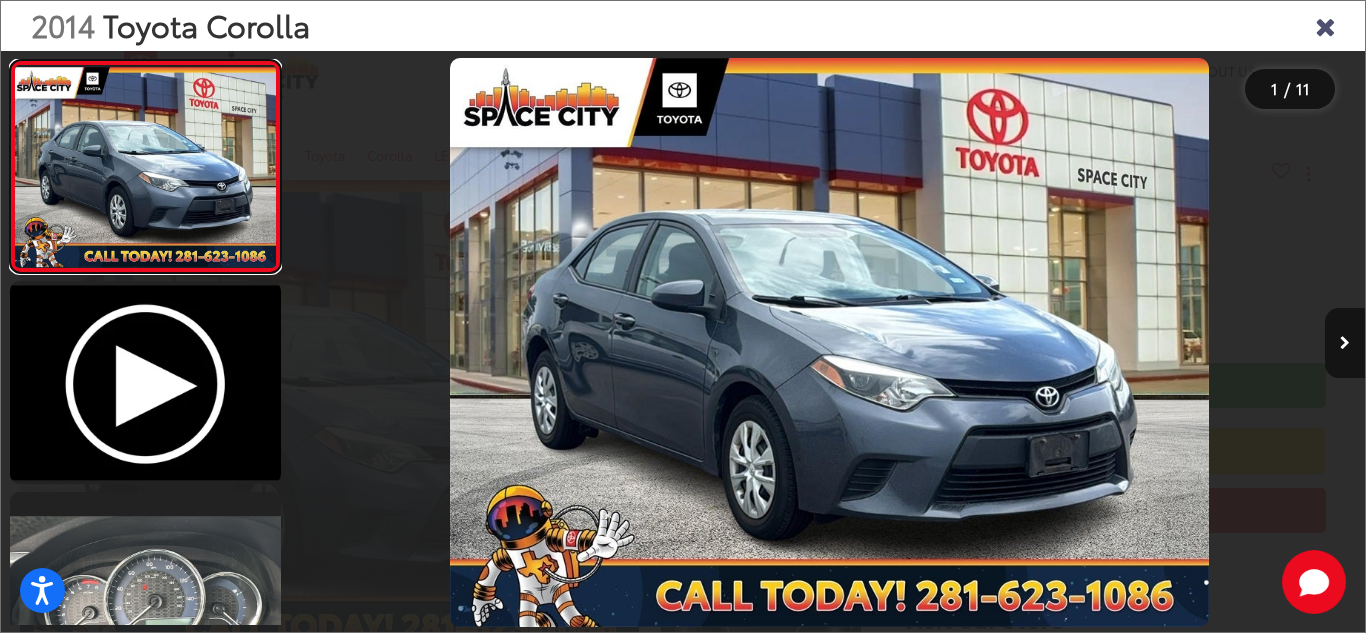 drag, startPoint x: 251, startPoint y: 210, endPoint x: 19, endPoint y: -21, distance: 327.3912 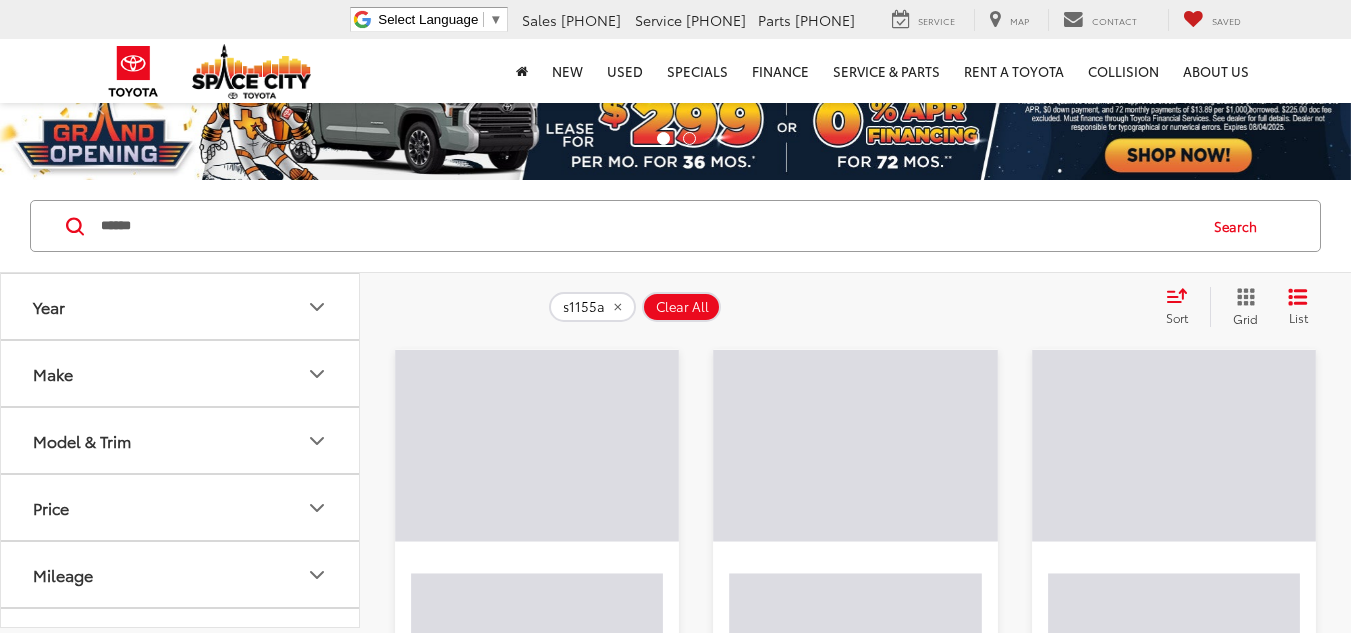 scroll, scrollTop: 55, scrollLeft: 0, axis: vertical 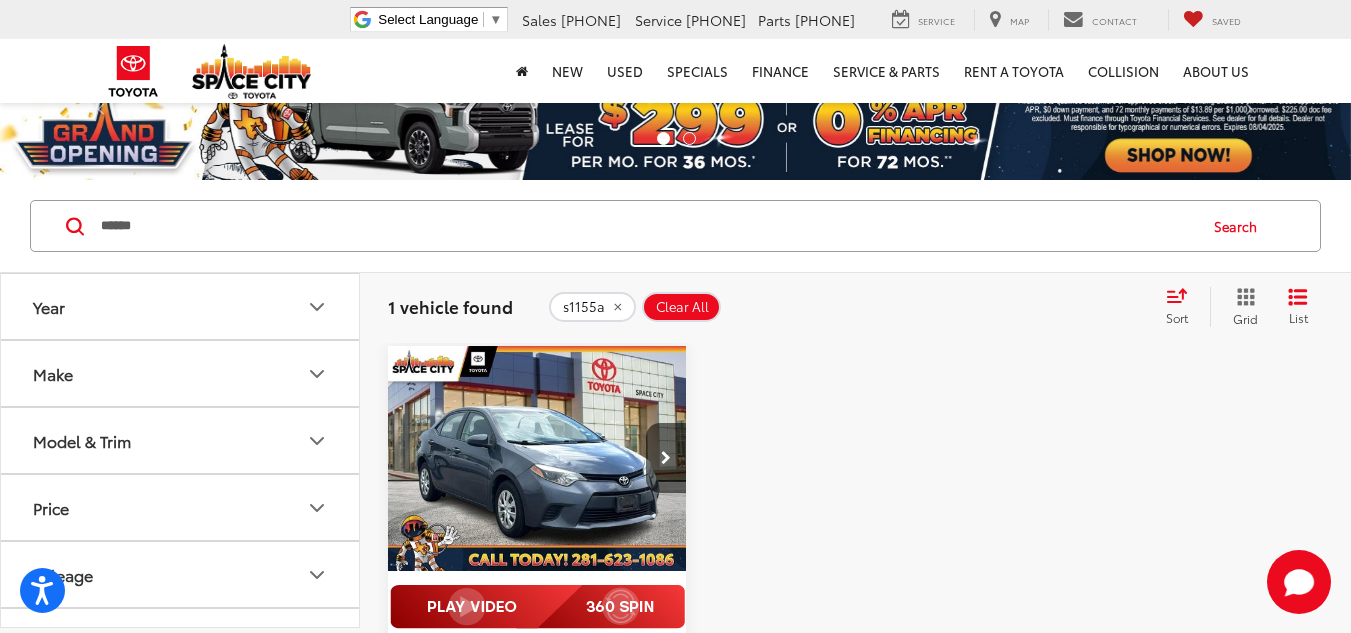 click at bounding box center [537, 459] 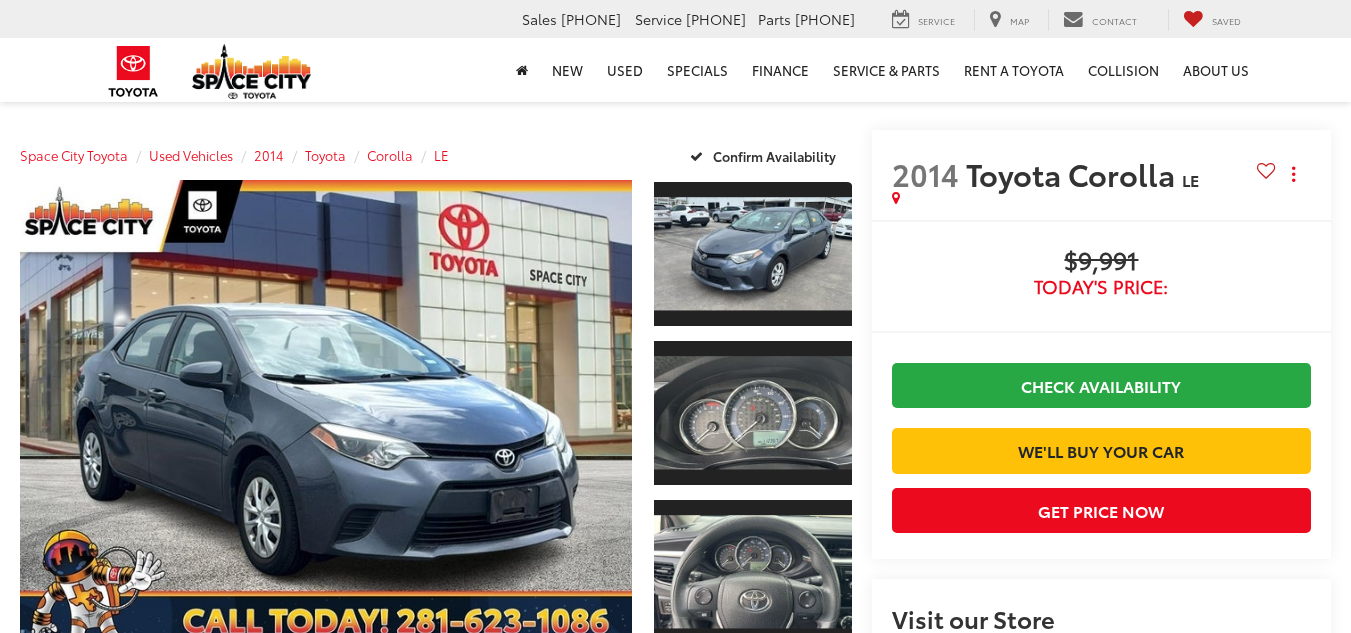 scroll, scrollTop: 0, scrollLeft: 0, axis: both 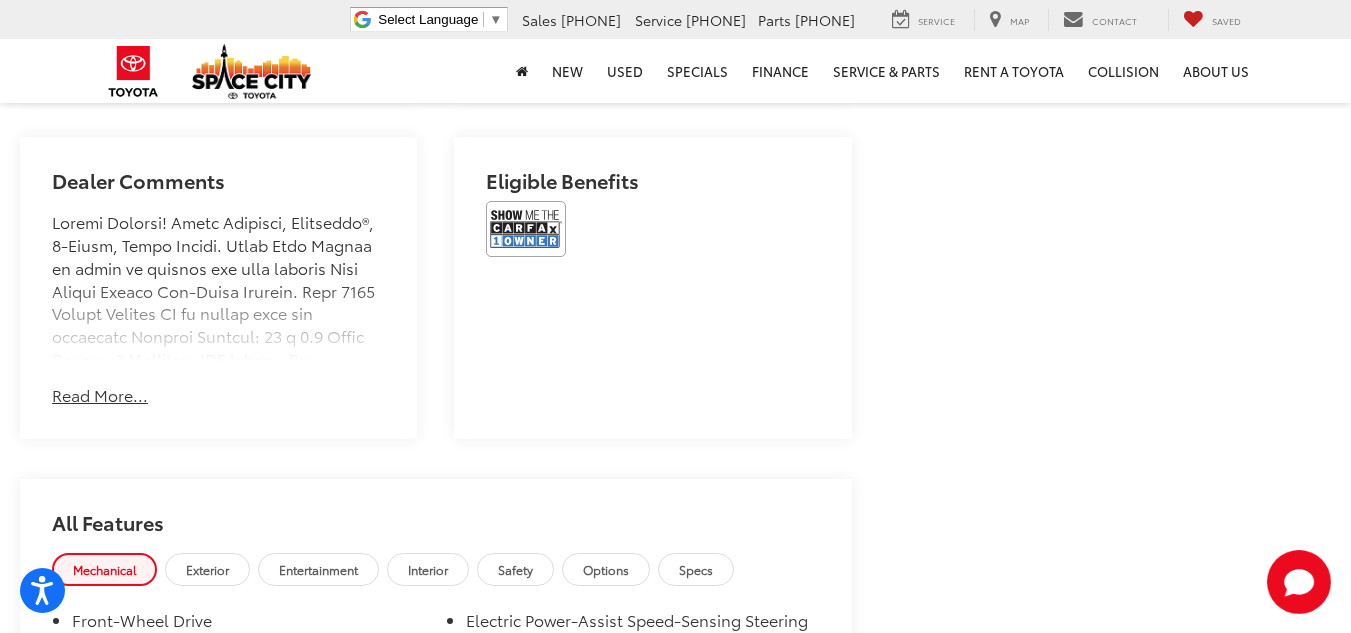 click on "Read More..." at bounding box center (100, 395) 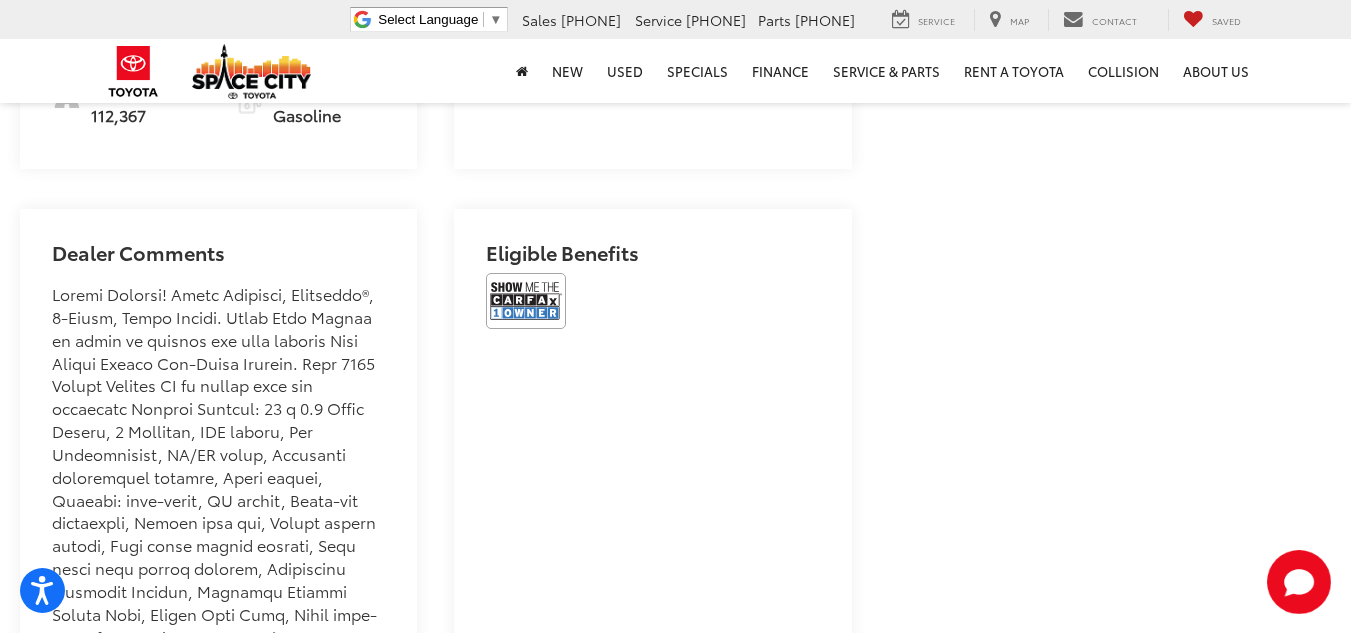 scroll, scrollTop: 1107, scrollLeft: 0, axis: vertical 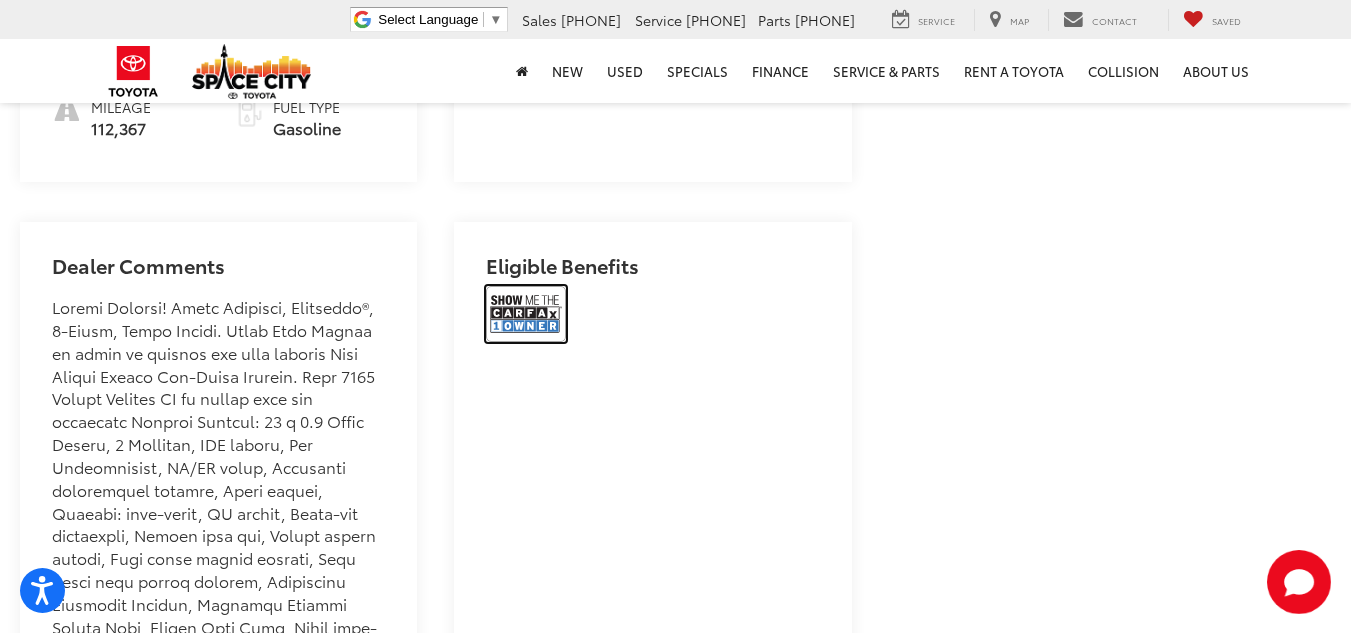 click at bounding box center (526, 314) 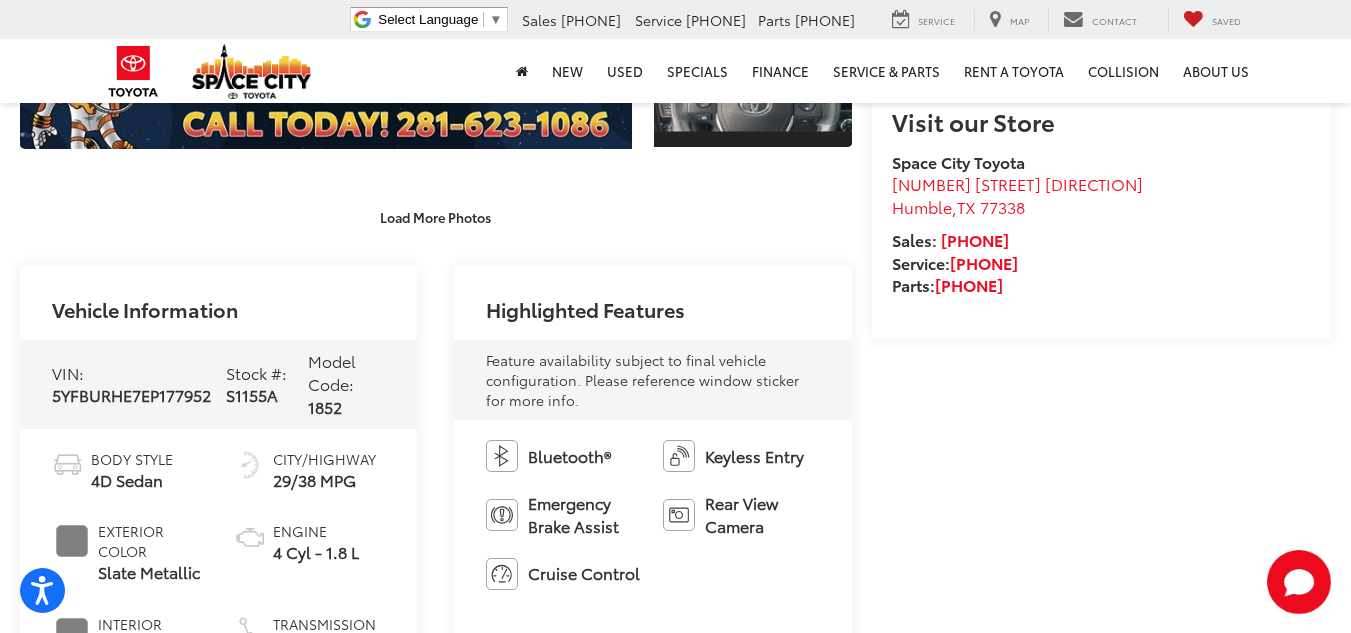 scroll, scrollTop: 0, scrollLeft: 0, axis: both 